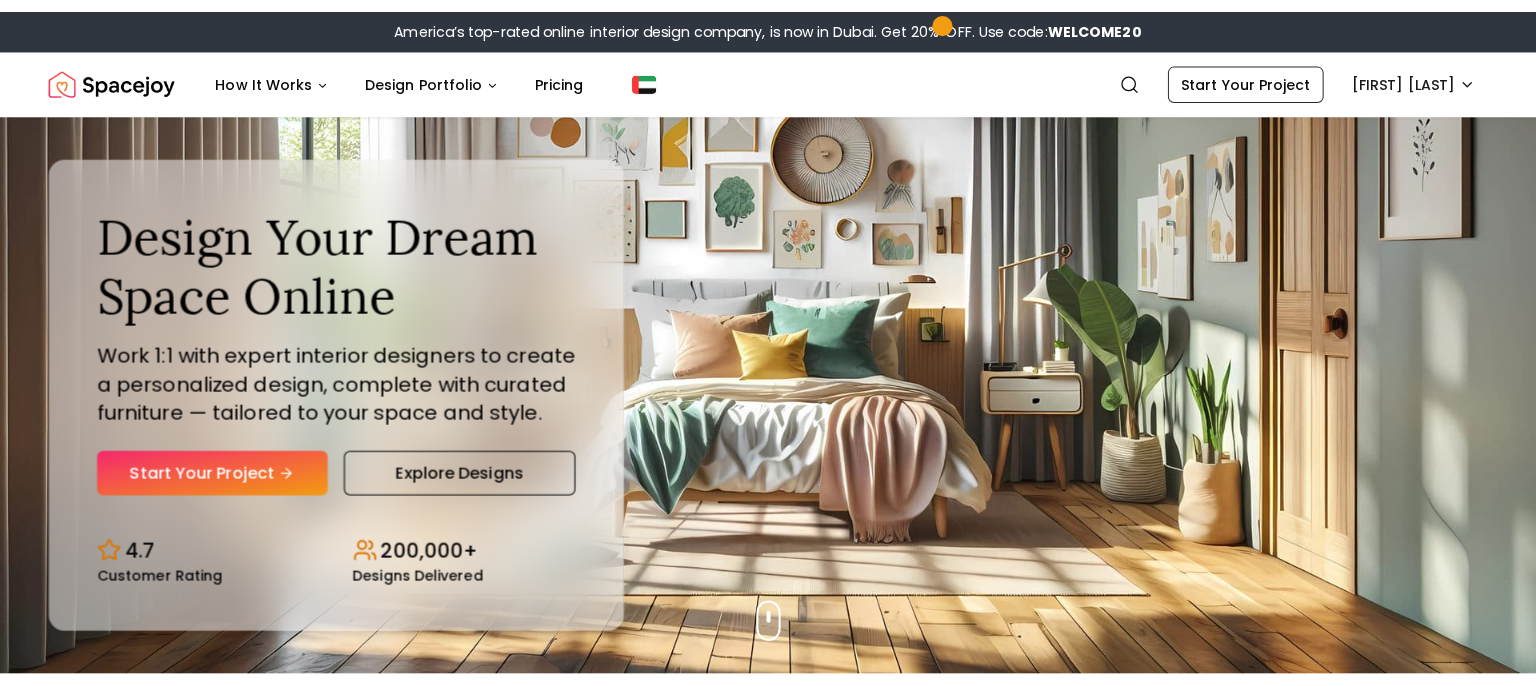 scroll, scrollTop: 0, scrollLeft: 0, axis: both 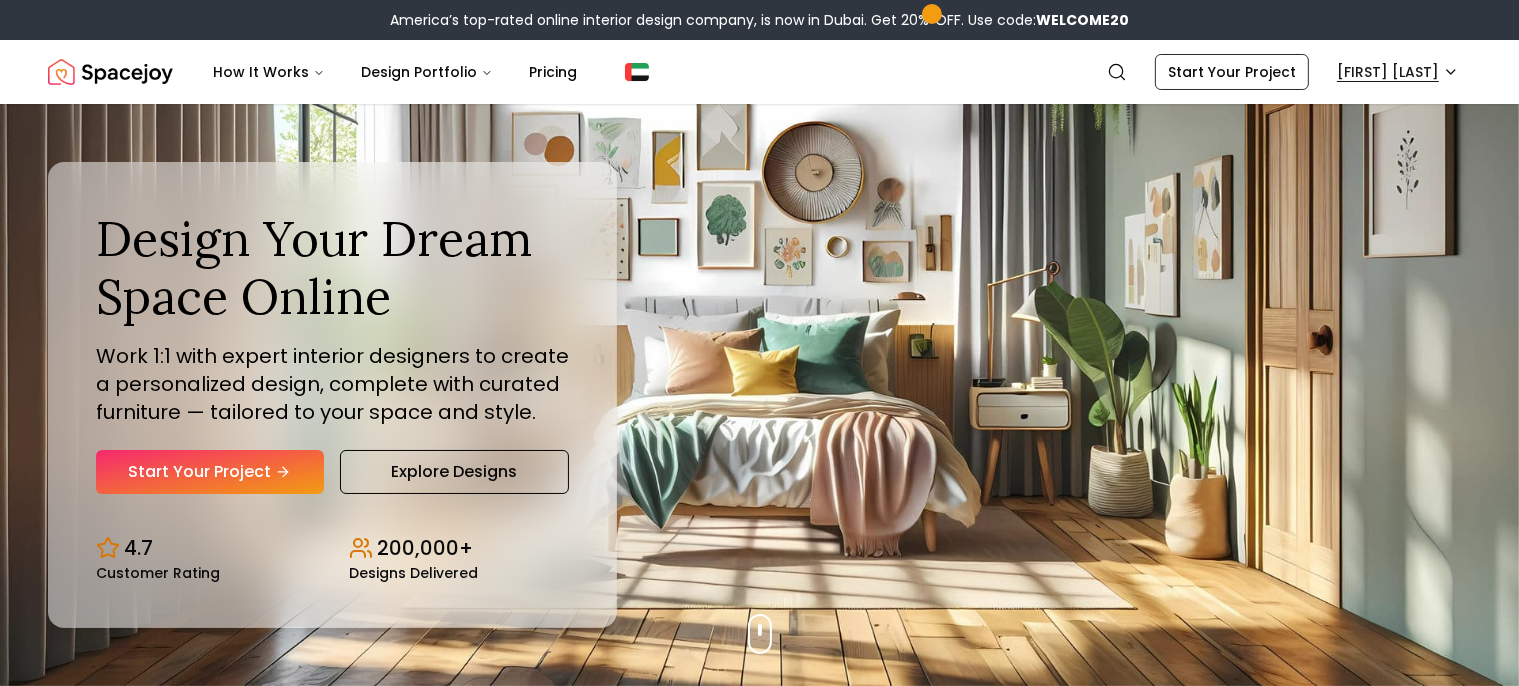 click on "America’s top-rated online interior design company, is now in Dubai. Get 20% OFF. Use code:  WELCOME20 Spacejoy Search AB How It Works   Design Portfolio   Pricing Search Start Your Project   [FIRST] [LAST] Design Your Dream Space Online Work 1:1 with expert interior designers to create a personalized design, complete with curated furniture — tailored to your space and style. Start Your Project   Explore Designs 4.7 Customer Rating 200,000+ Designs Delivered Design Your Dream Space Online Work 1:1 with expert interior designers to create a personalized design, complete with curated furniture — tailored to your space and style. Start Your Project   Explore Designs 4.7 Customer Rating 200,000+ Designs Delivered Design It Your Way Get 30% OFF on all Design Packages Get Started   Mid-Summer Style Event Up to 60% OFF on Furniture & Decor Shop Now   Work with Top U.S. Interior Designers — Now Online in Dubai [FIRST] [LAST] Designer [FIRST] [LAST] Designer [FIRST] [LAST] Designer [FIRST] [LAST] Designer   1" at bounding box center (759, 5630) 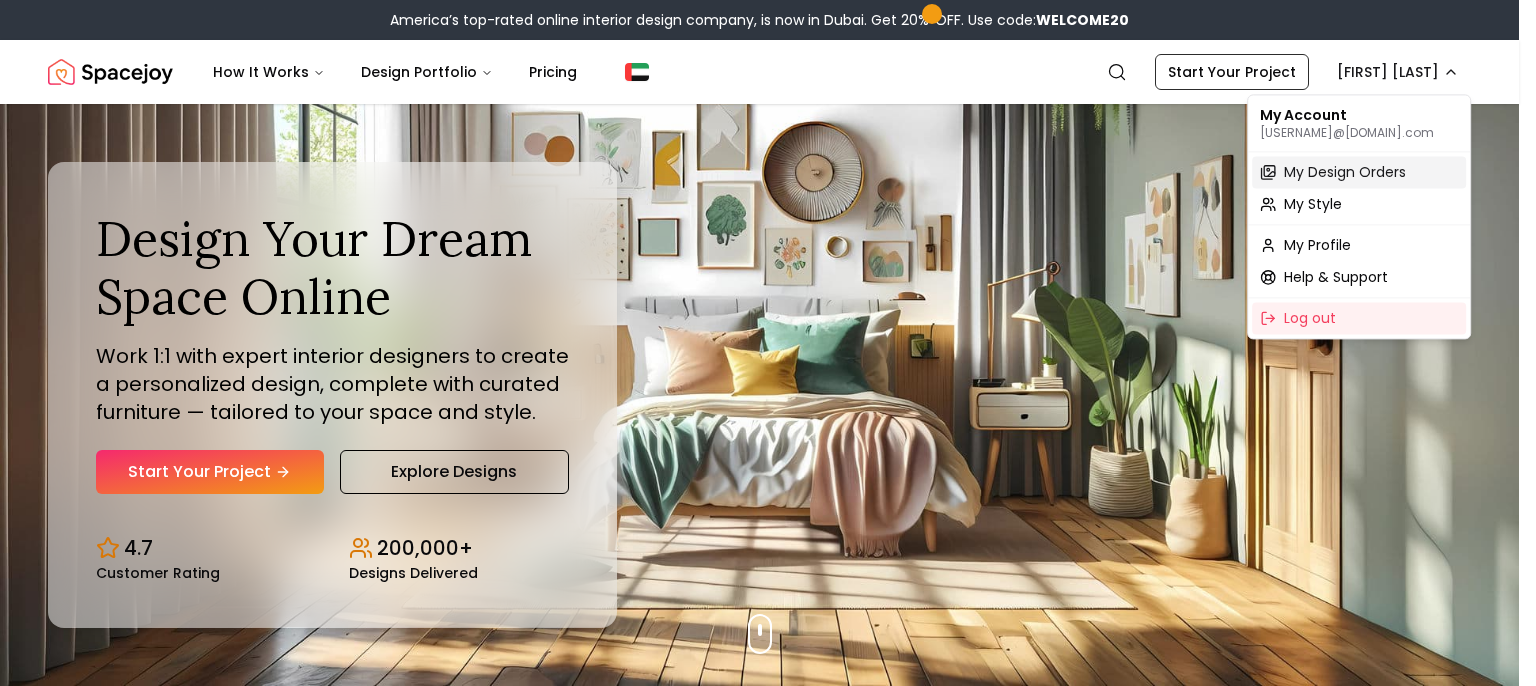 click on "My Design Orders" at bounding box center [1345, 172] 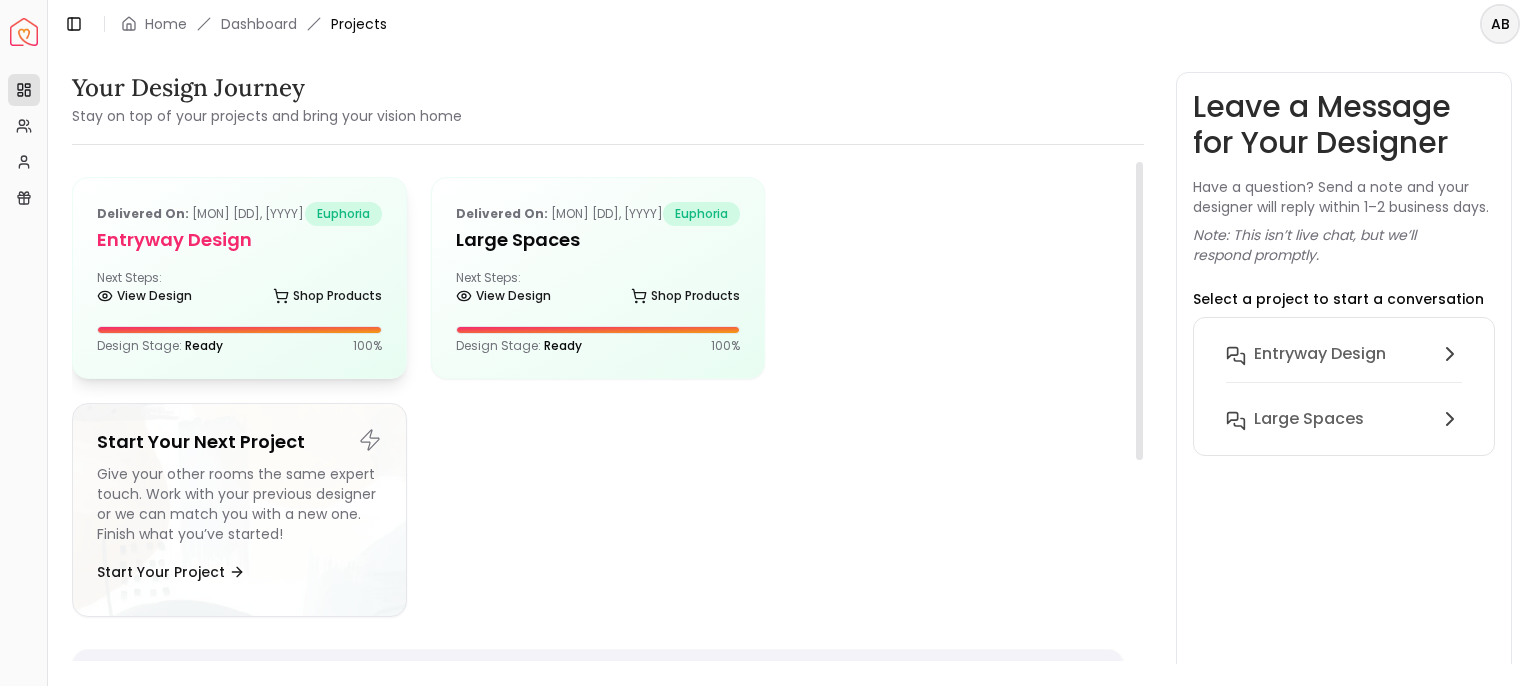 click on "Next Steps: View Design Shop Products" at bounding box center [239, 290] 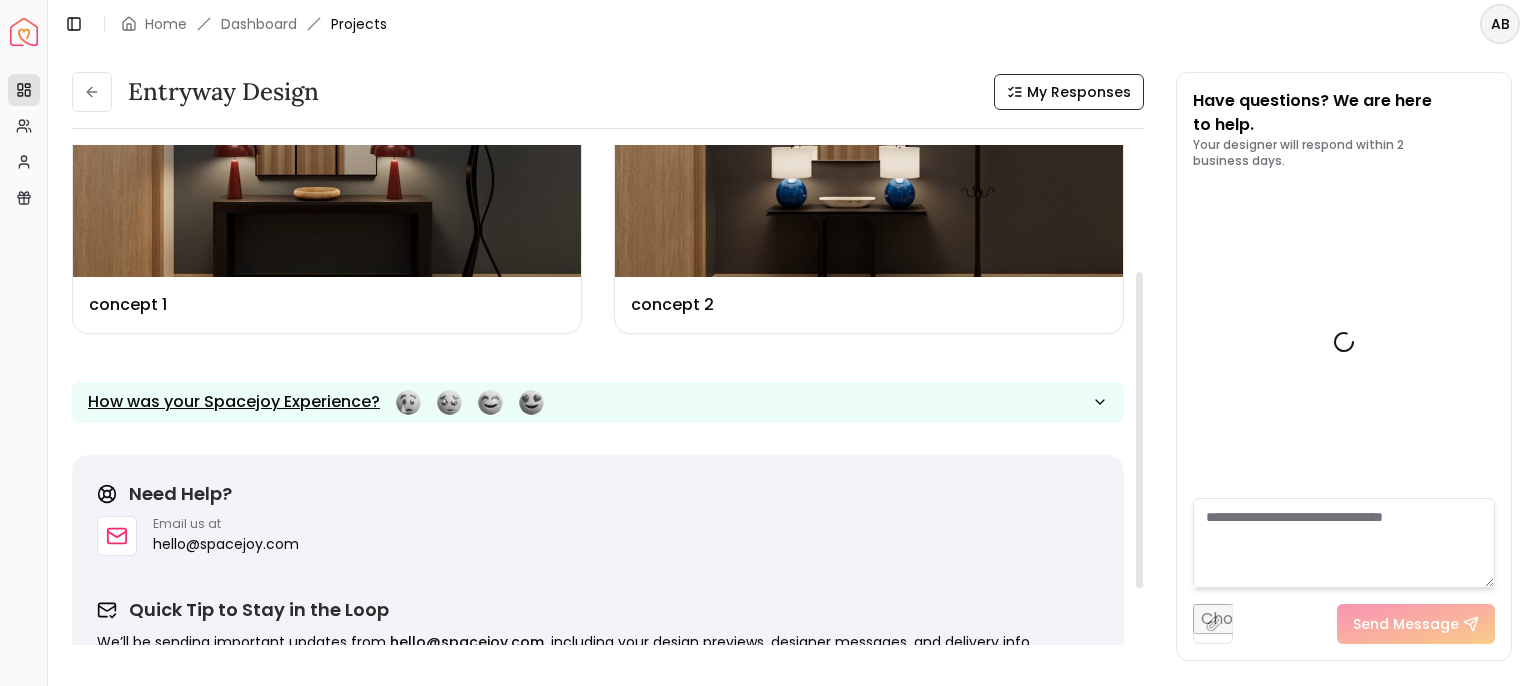 scroll, scrollTop: 200, scrollLeft: 0, axis: vertical 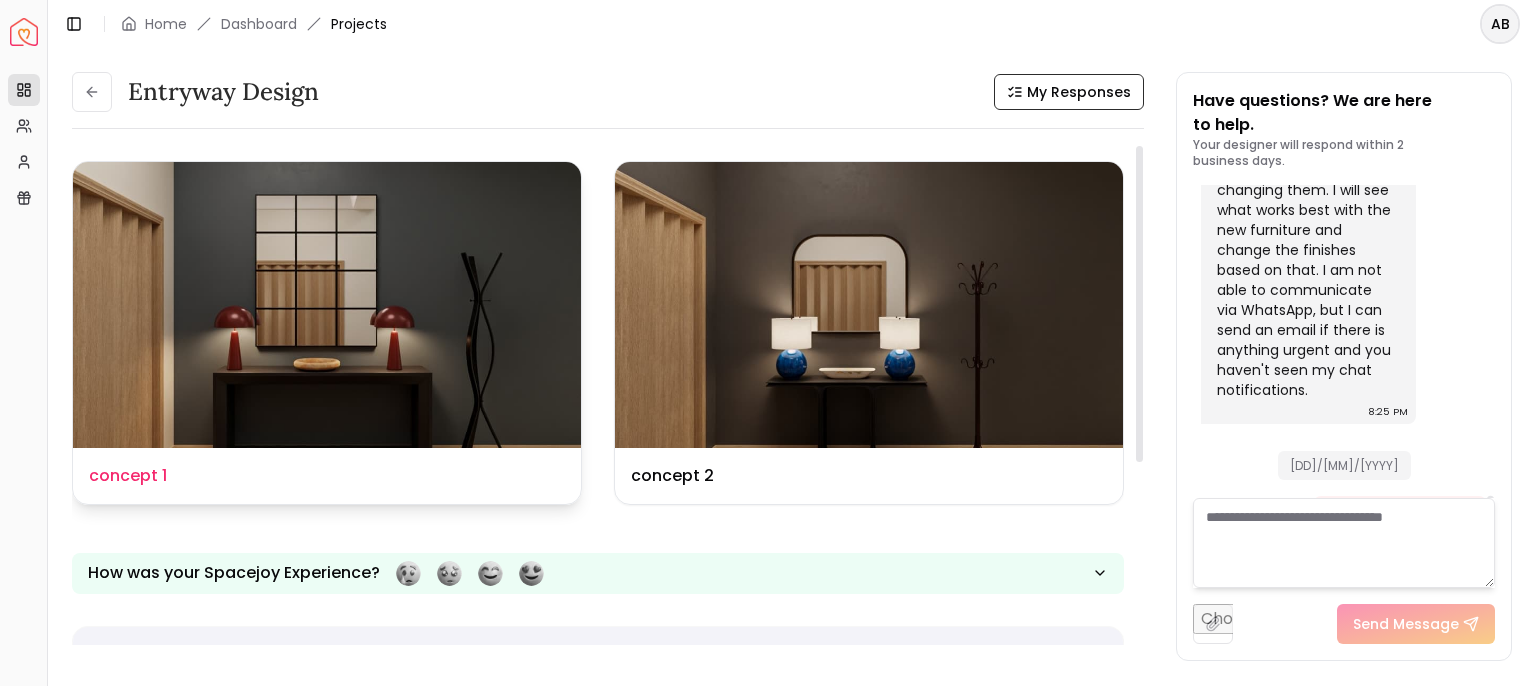 click on "Design Name concept 1" at bounding box center (327, 476) 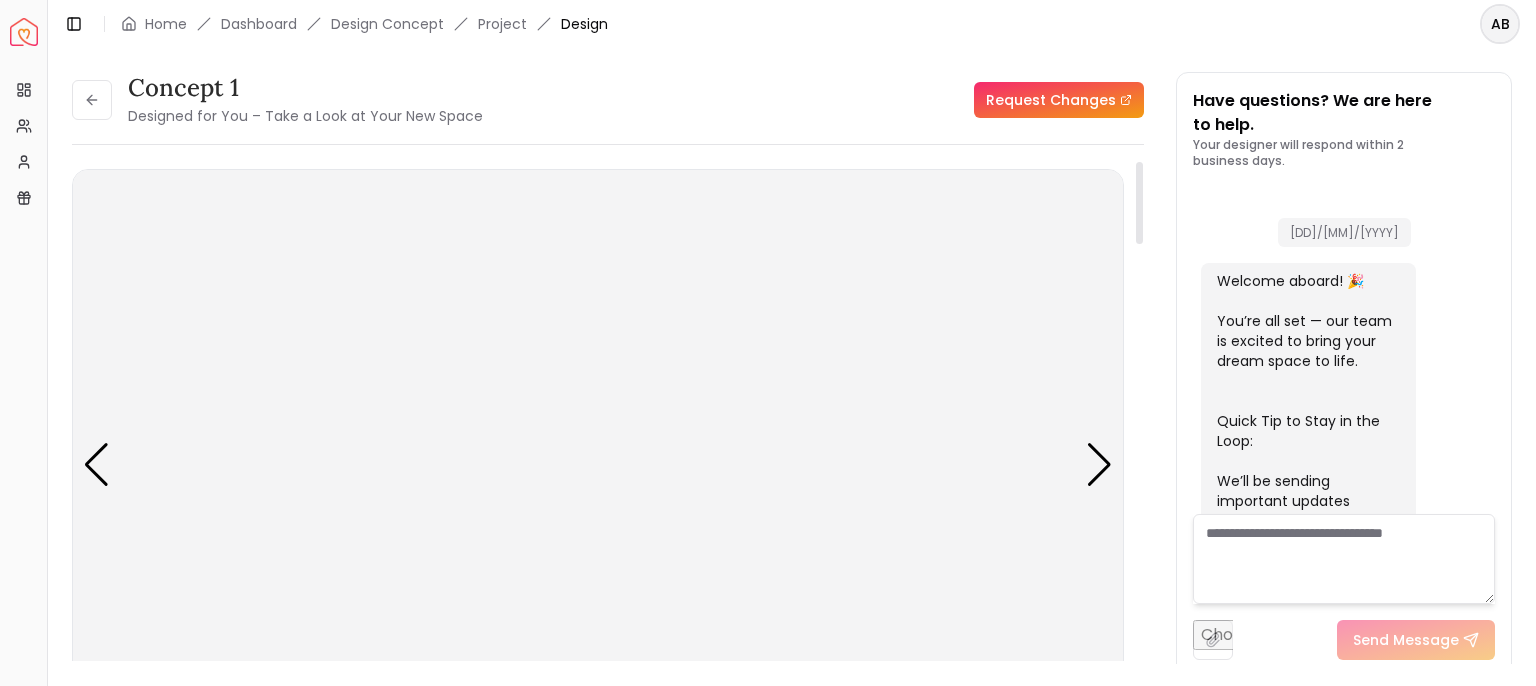 scroll, scrollTop: 2631, scrollLeft: 0, axis: vertical 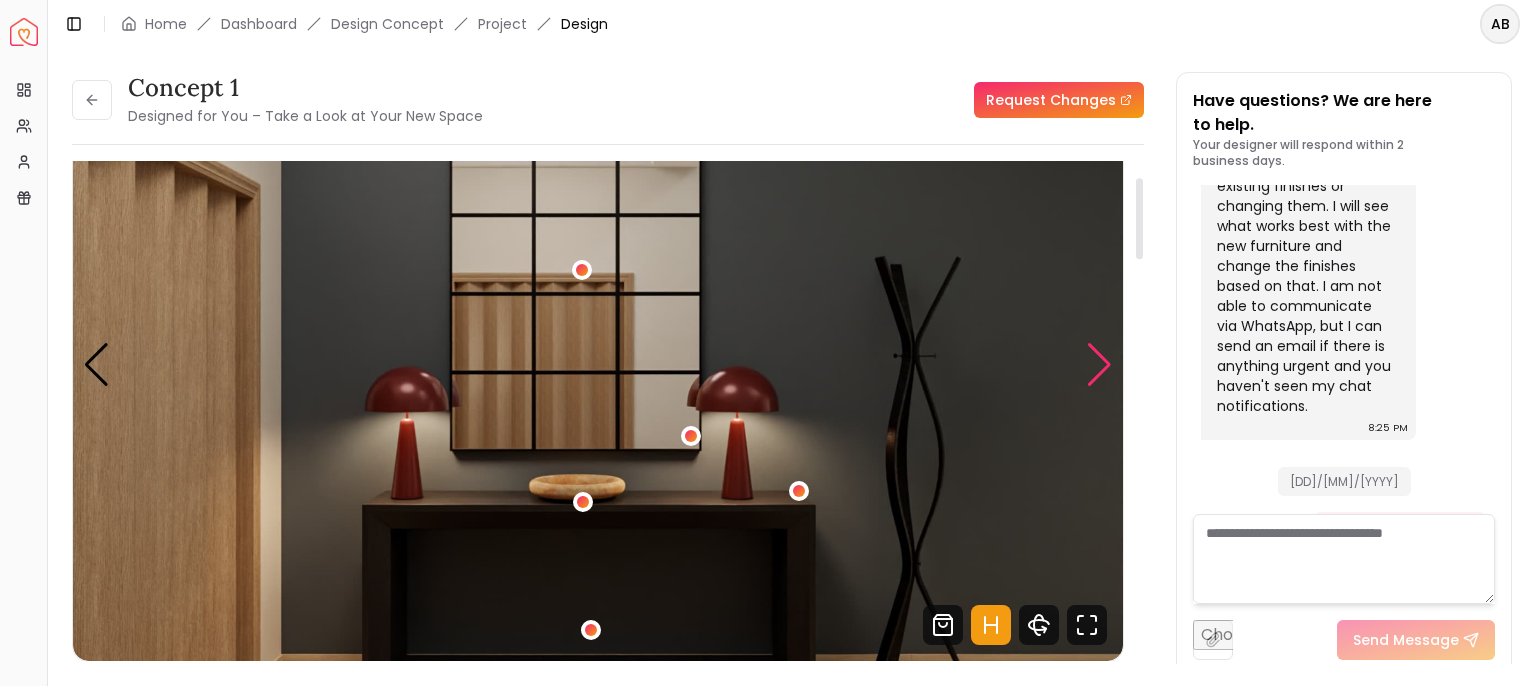 click at bounding box center (598, 365) 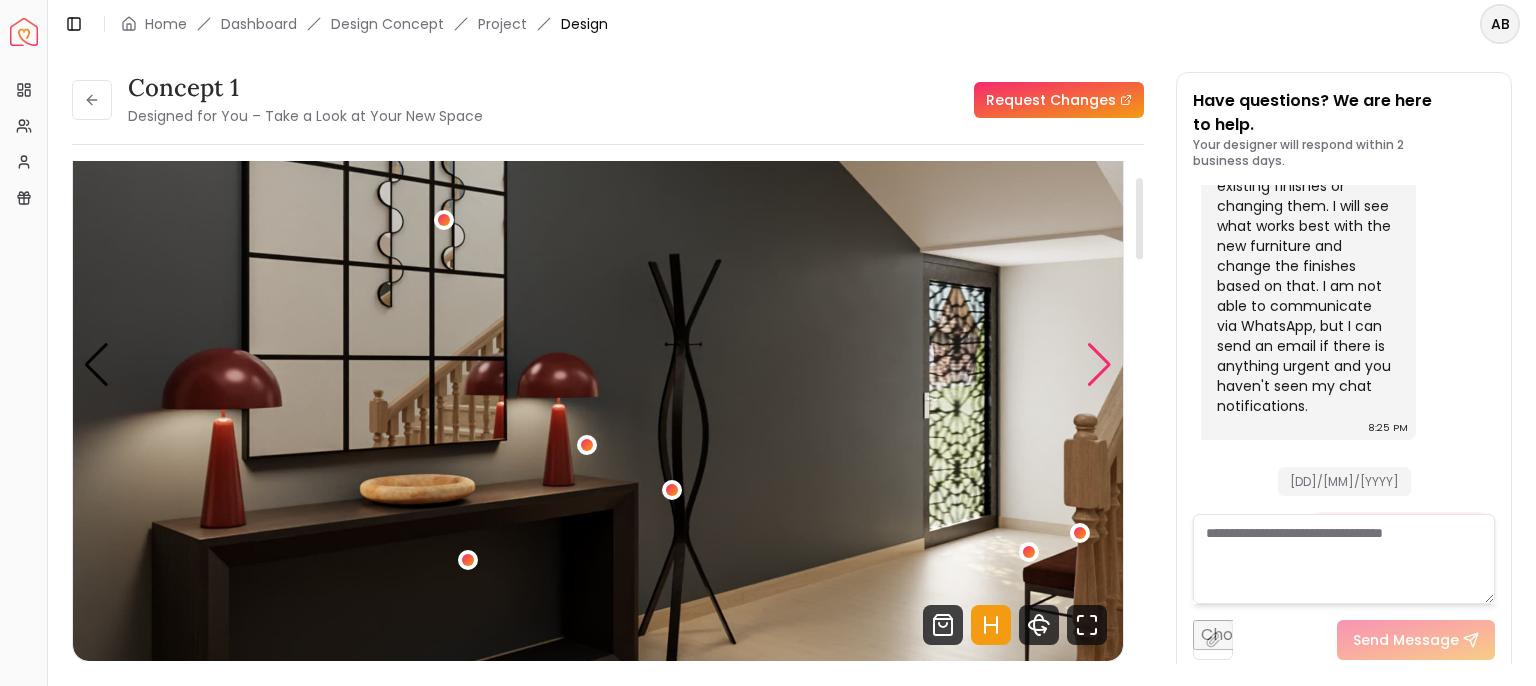 click at bounding box center [1099, 365] 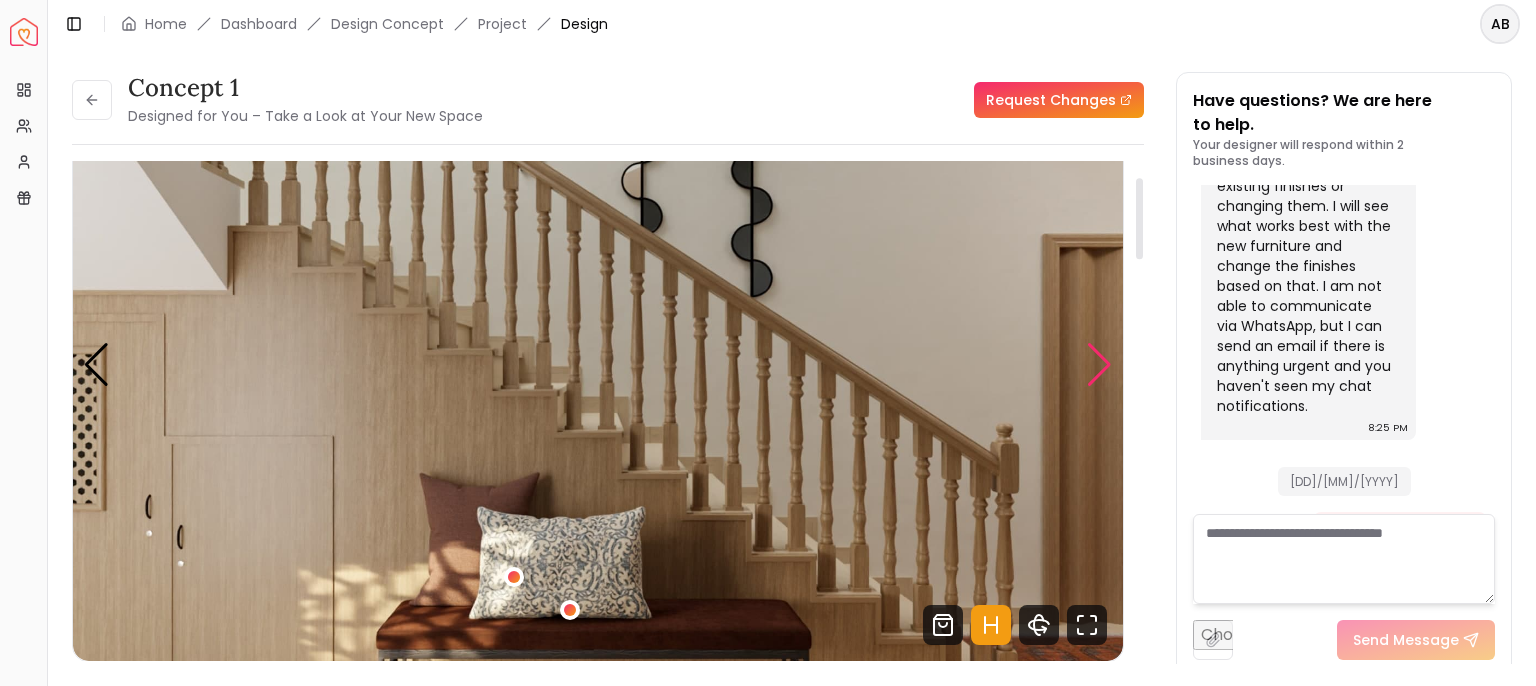 click at bounding box center [1099, 365] 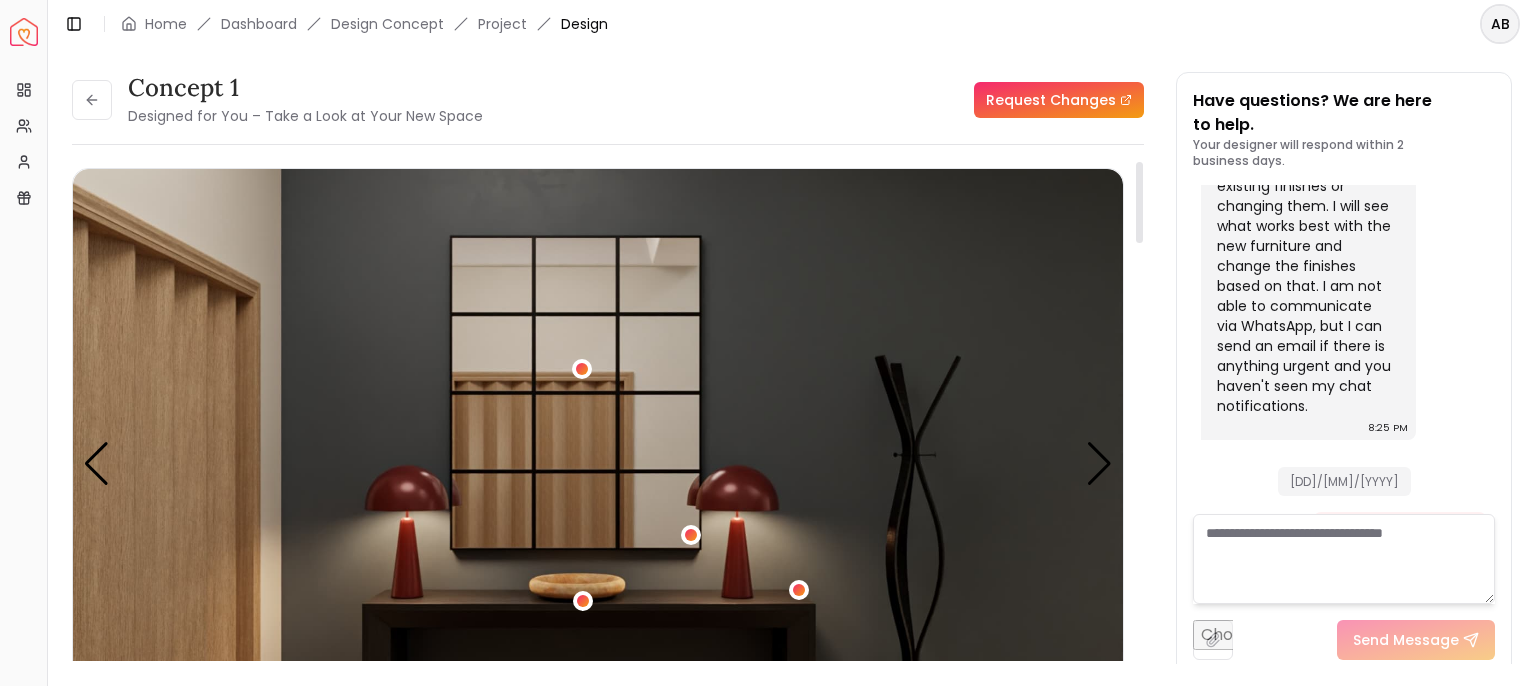 scroll, scrollTop: 0, scrollLeft: 0, axis: both 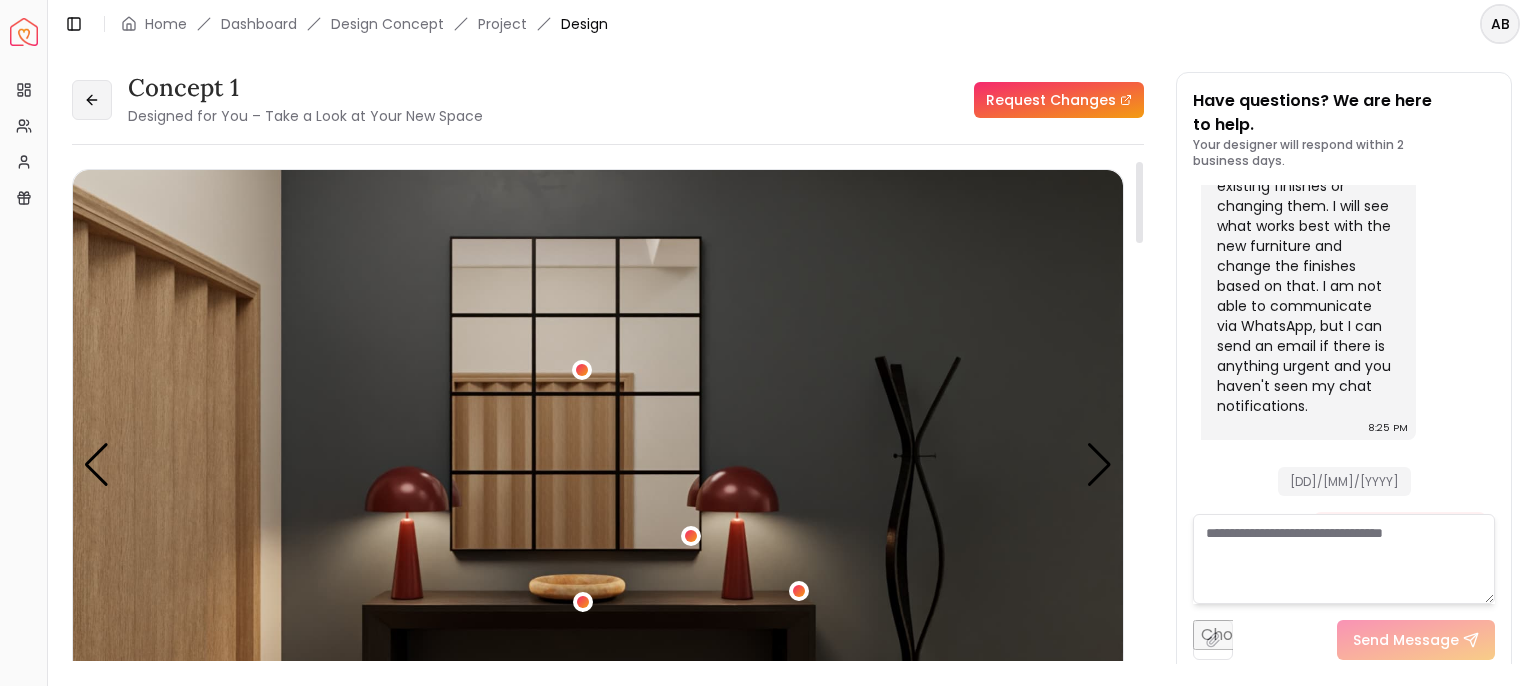 click 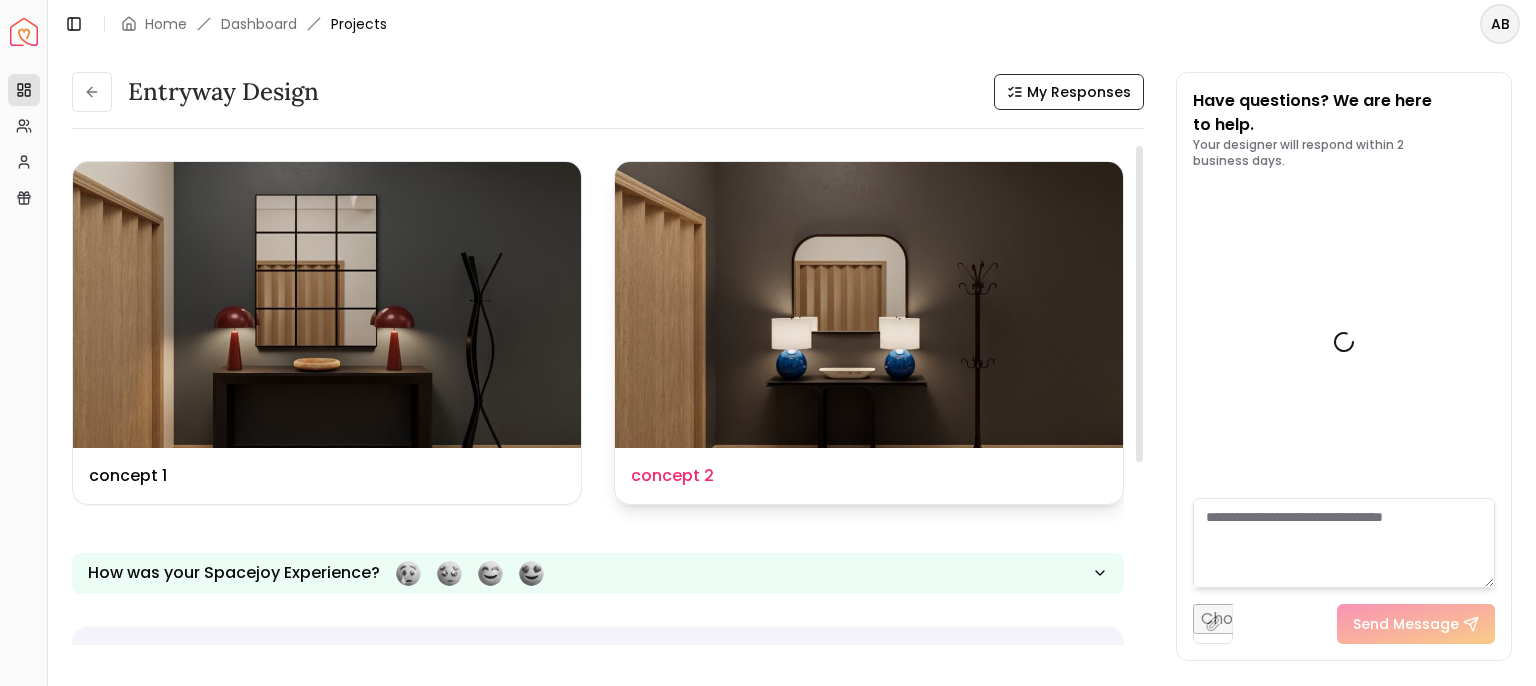 click on "Design Name concept 2" at bounding box center [869, 476] 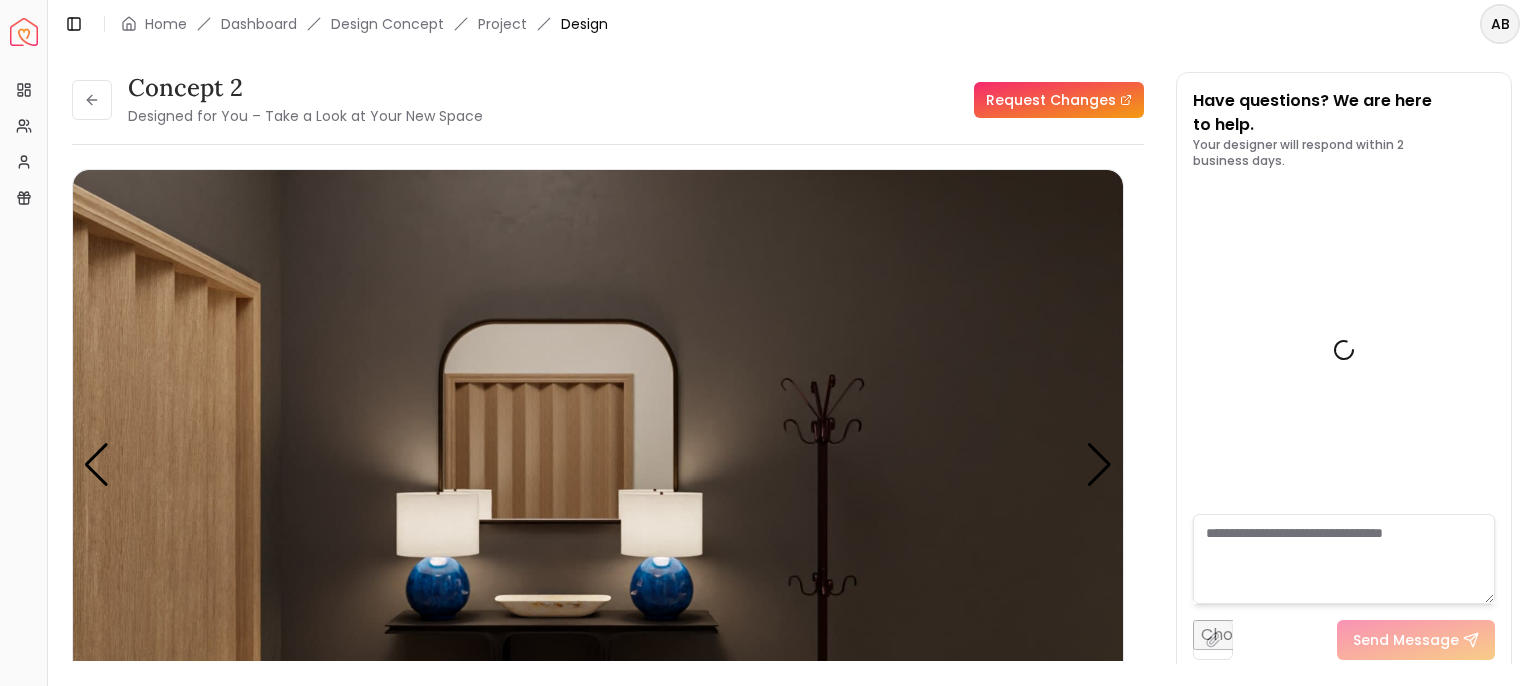 scroll, scrollTop: 2631, scrollLeft: 0, axis: vertical 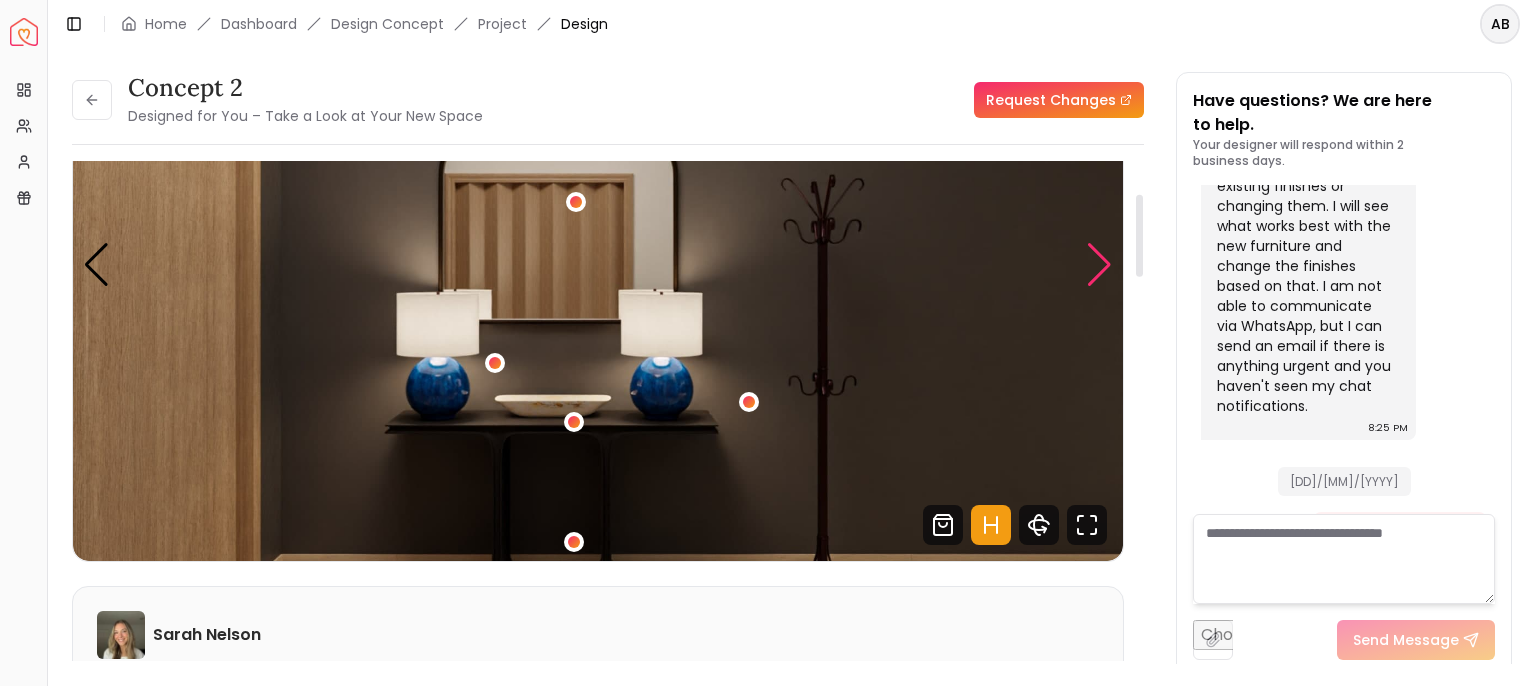 click at bounding box center (1099, 265) 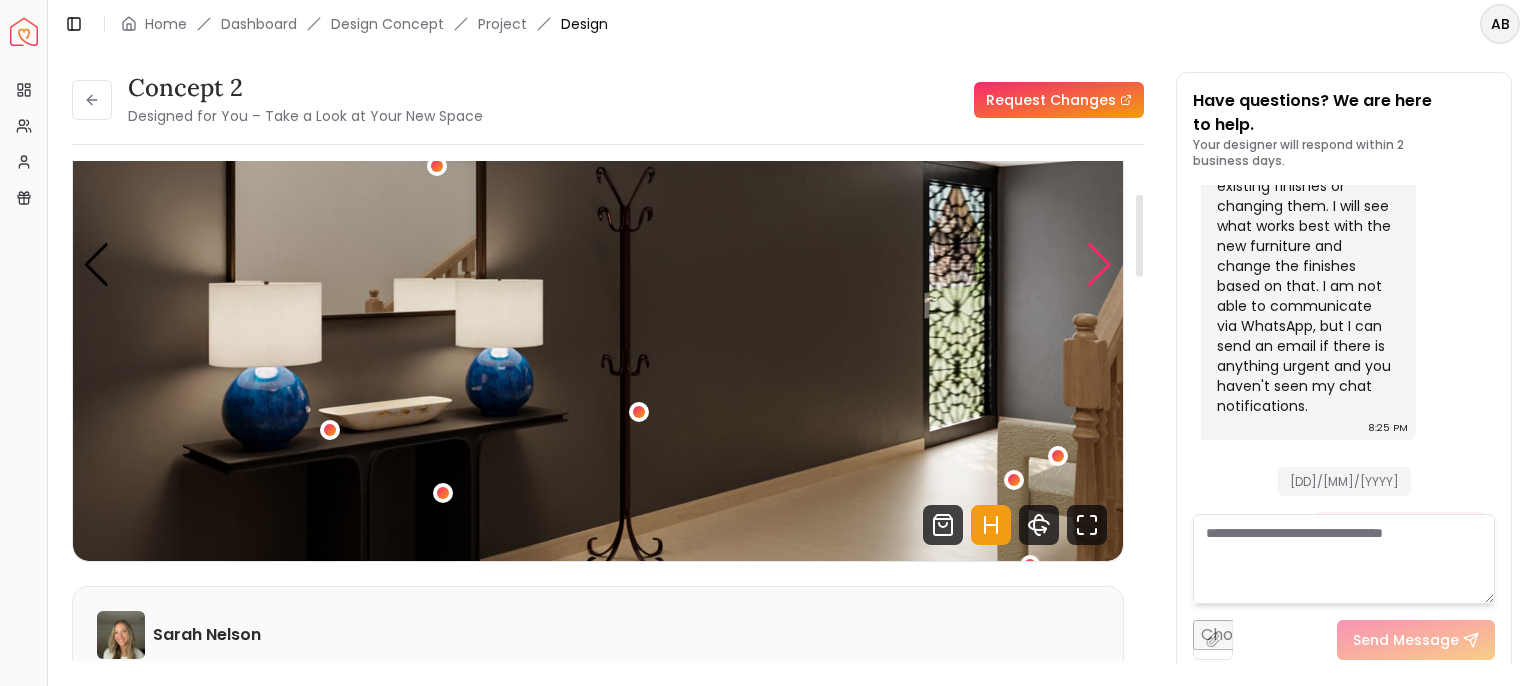 click at bounding box center [1099, 265] 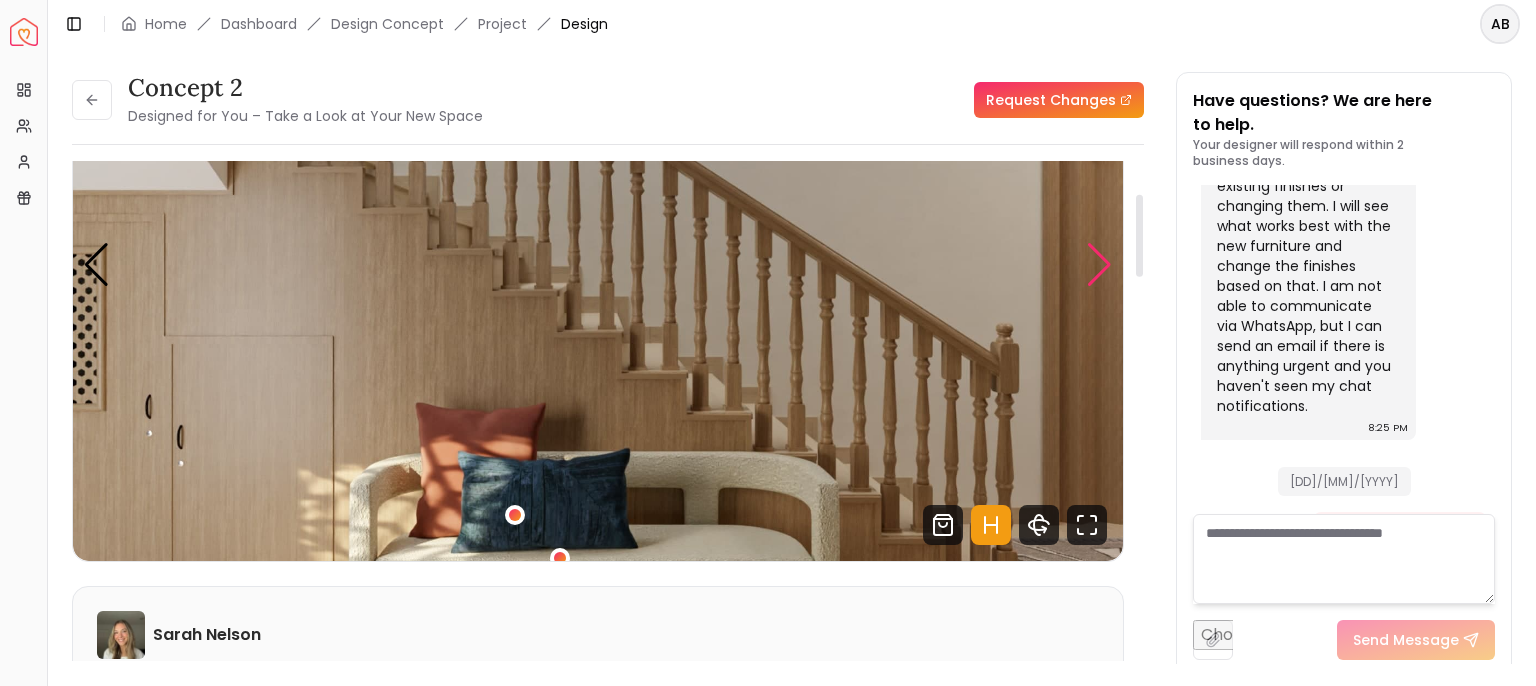 click at bounding box center [1099, 265] 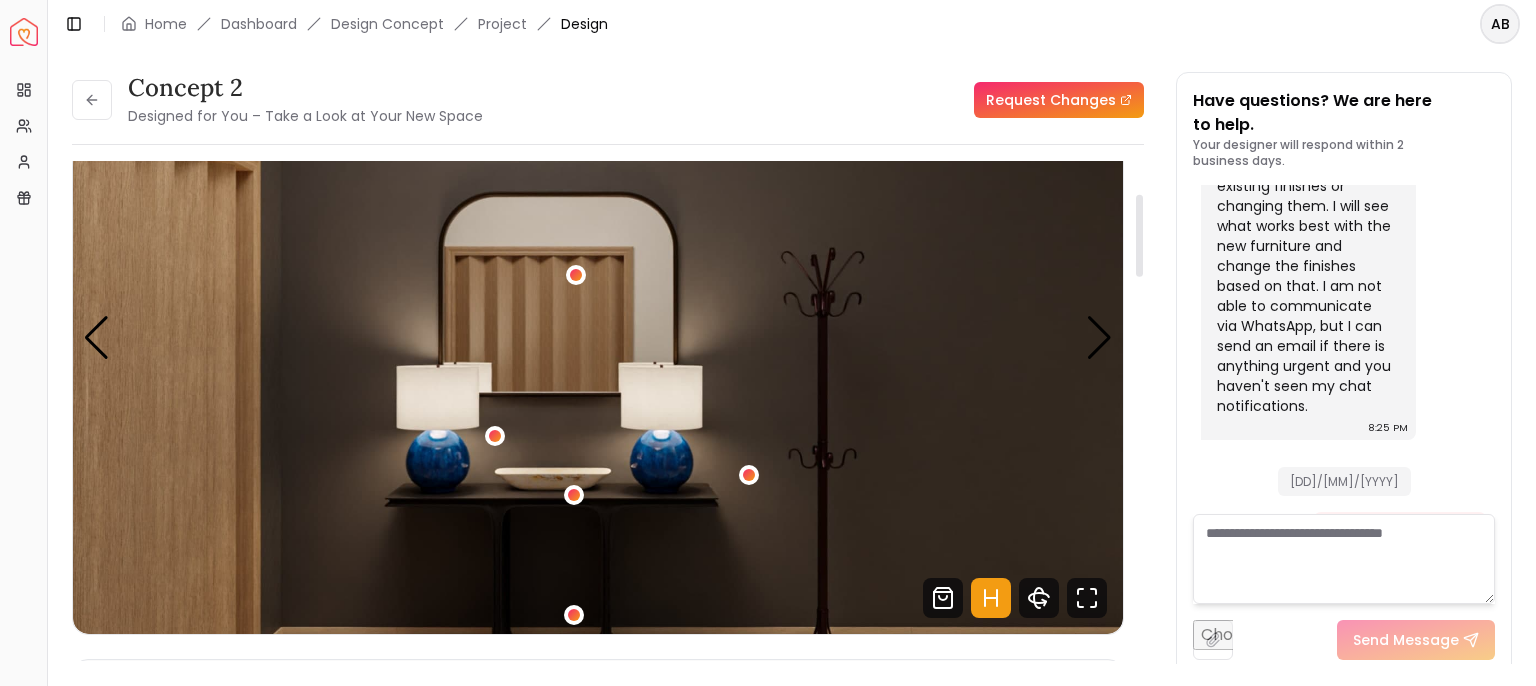 scroll, scrollTop: 100, scrollLeft: 0, axis: vertical 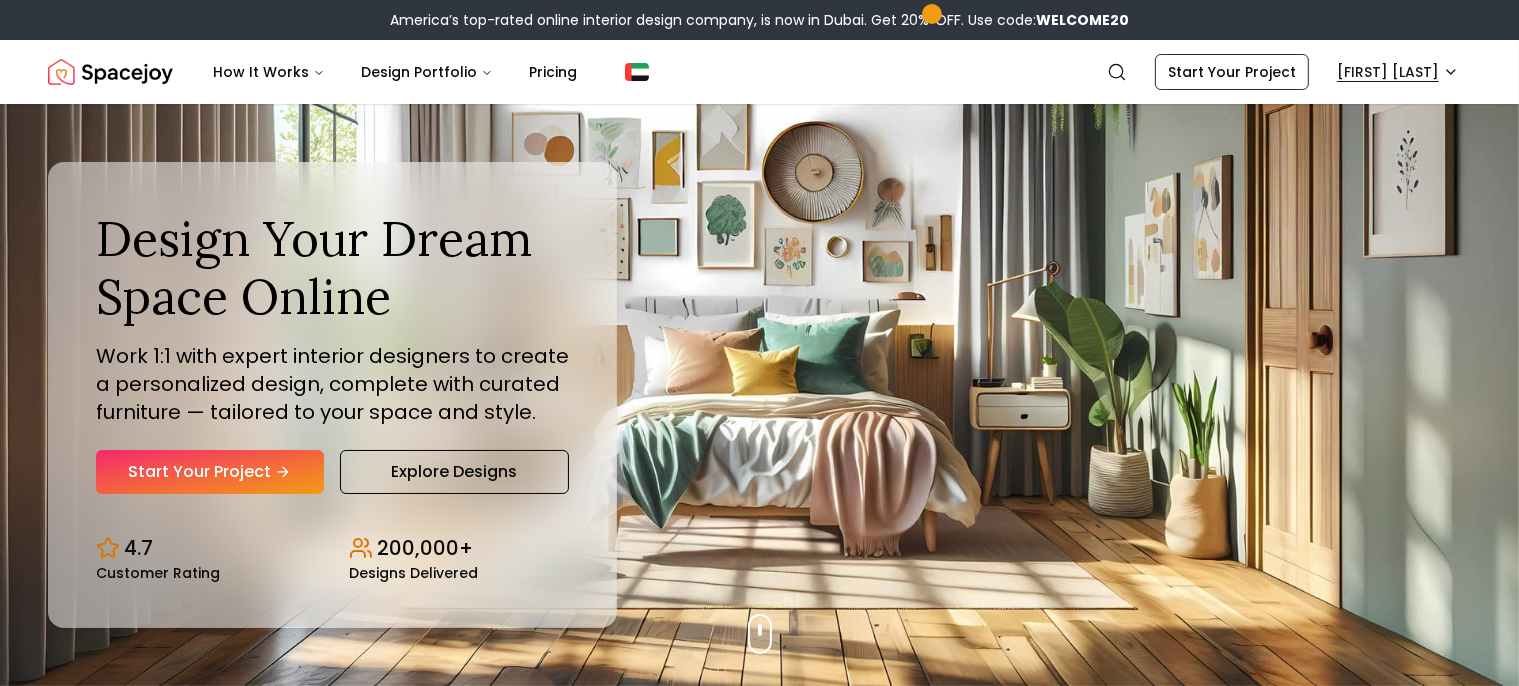 click on "America’s top-rated online interior design company, is now in Dubai. Get 20% OFF. Use code: WELCOME20 Spacejoy Search AB How It Works Design Portfolio Pricing Search Start Your Project Abdu Aziz Design Your Dream Space Online Work 1:1 with expert interior designers to create a personalized design, complete with curated furniture — tailored to your space and style. Start Your Project Explore Designs 4.7 Customer Rating 200,000+ Designs Delivered Design Your Dream Space Online Work 1:1 with expert interior designers to create a personalized design, complete with curated furniture — tailored to your space and style. Start Your Project Explore Designs 4.7 Customer Rating 200,000+ Designs Delivered Design It Your Way Get 30% OFF on all Design Packages Get Started Mid-Summer Style Event Up to 60% OFF on Furniture & Decor Shop Now Work with Top U.S. Interior Designers — Now Online in Dubai Maria Castillero Designer Angela Amore Designer Tina Martidelcampo Designer Christina Manzo Designer 1" at bounding box center [759, 5630] 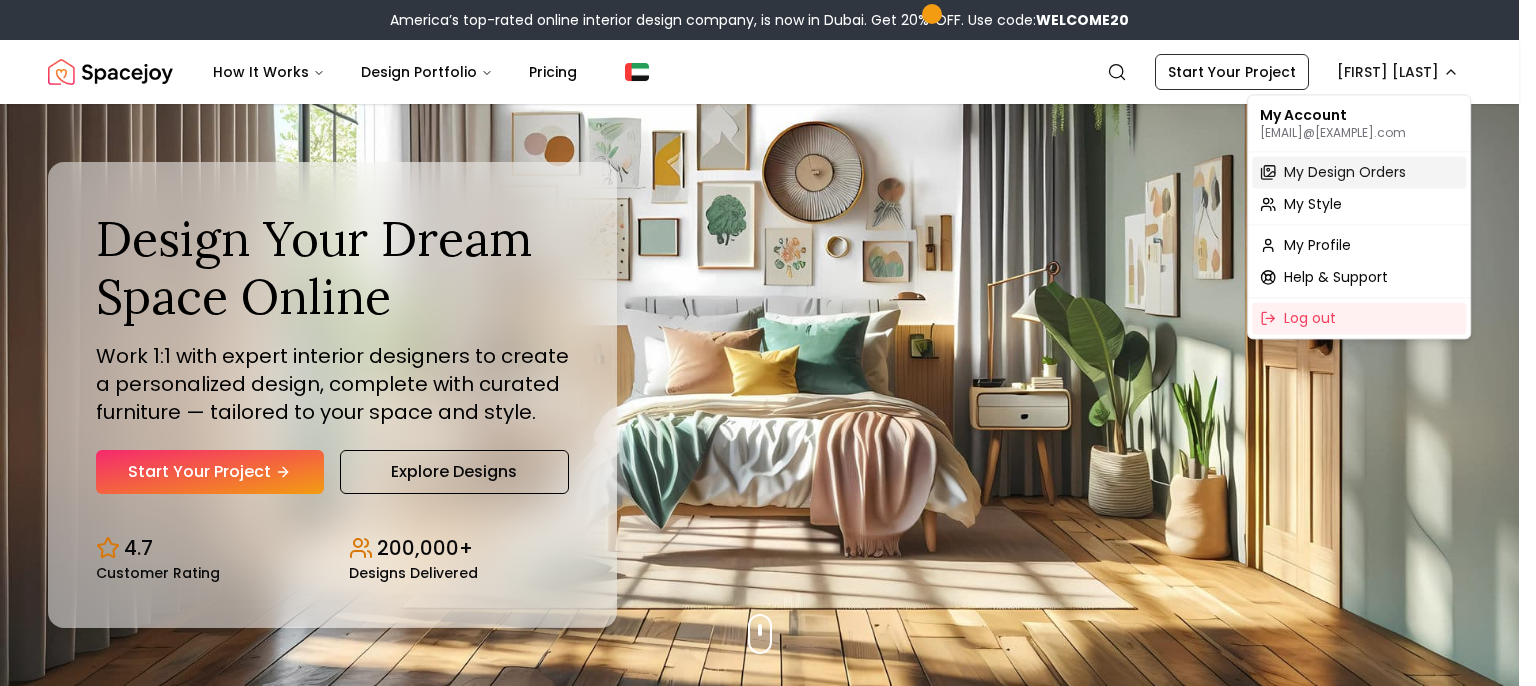 click on "My Design Orders" at bounding box center [1345, 172] 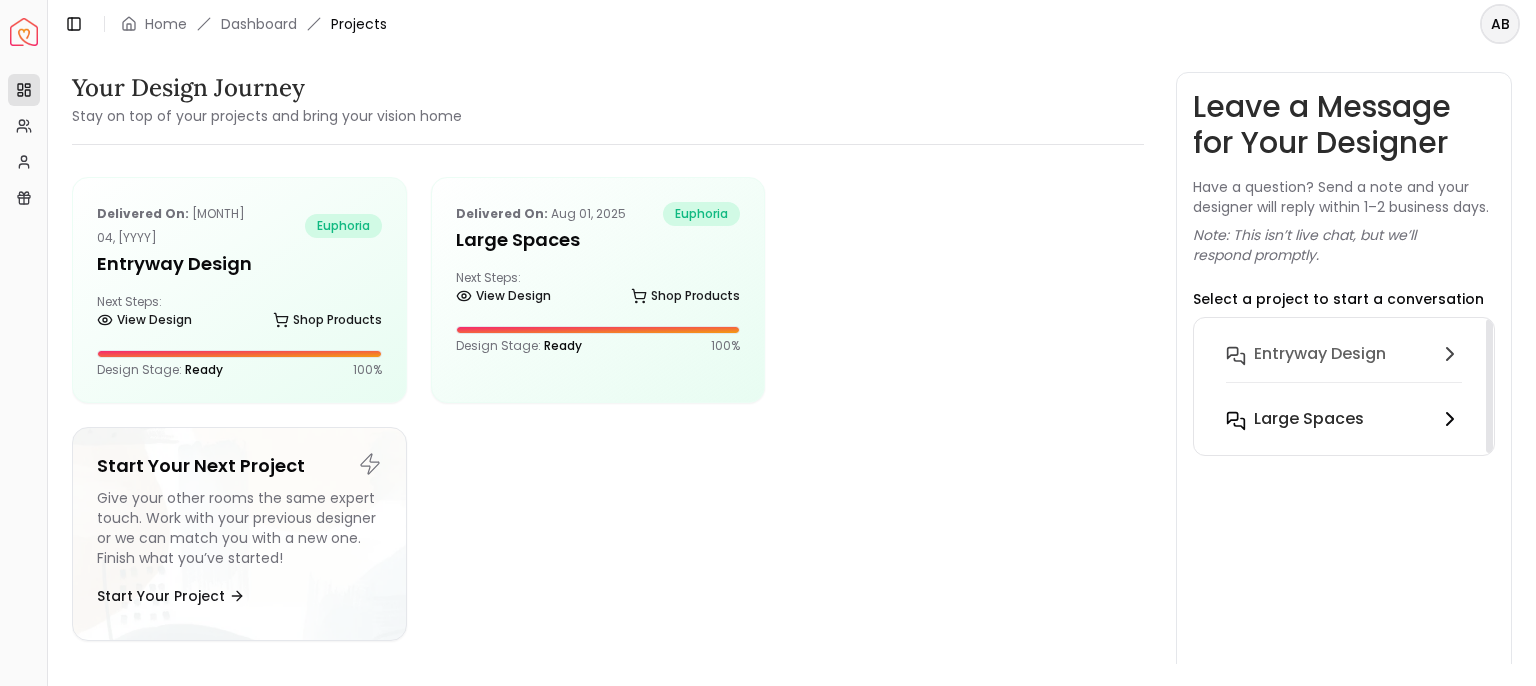 click on "Large Spaces" at bounding box center [1344, 419] 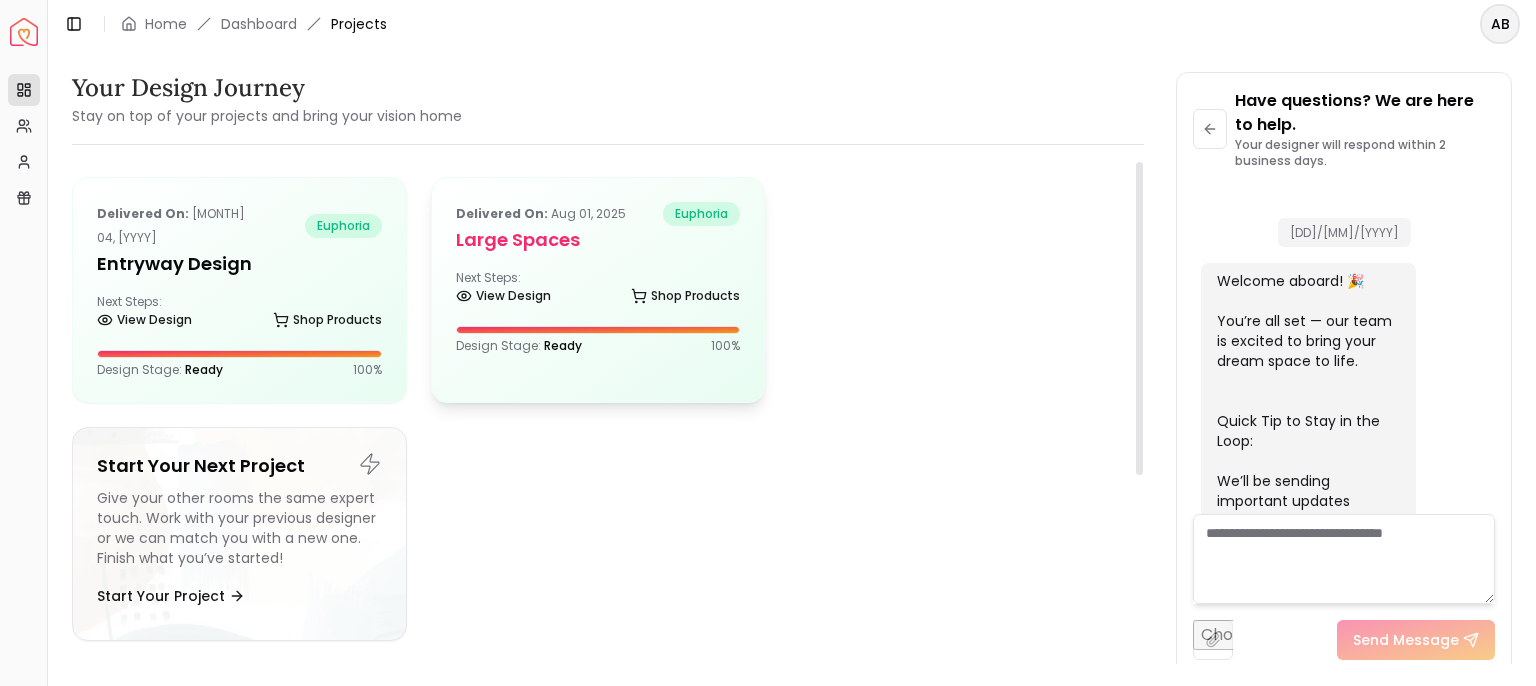 scroll, scrollTop: 7247, scrollLeft: 0, axis: vertical 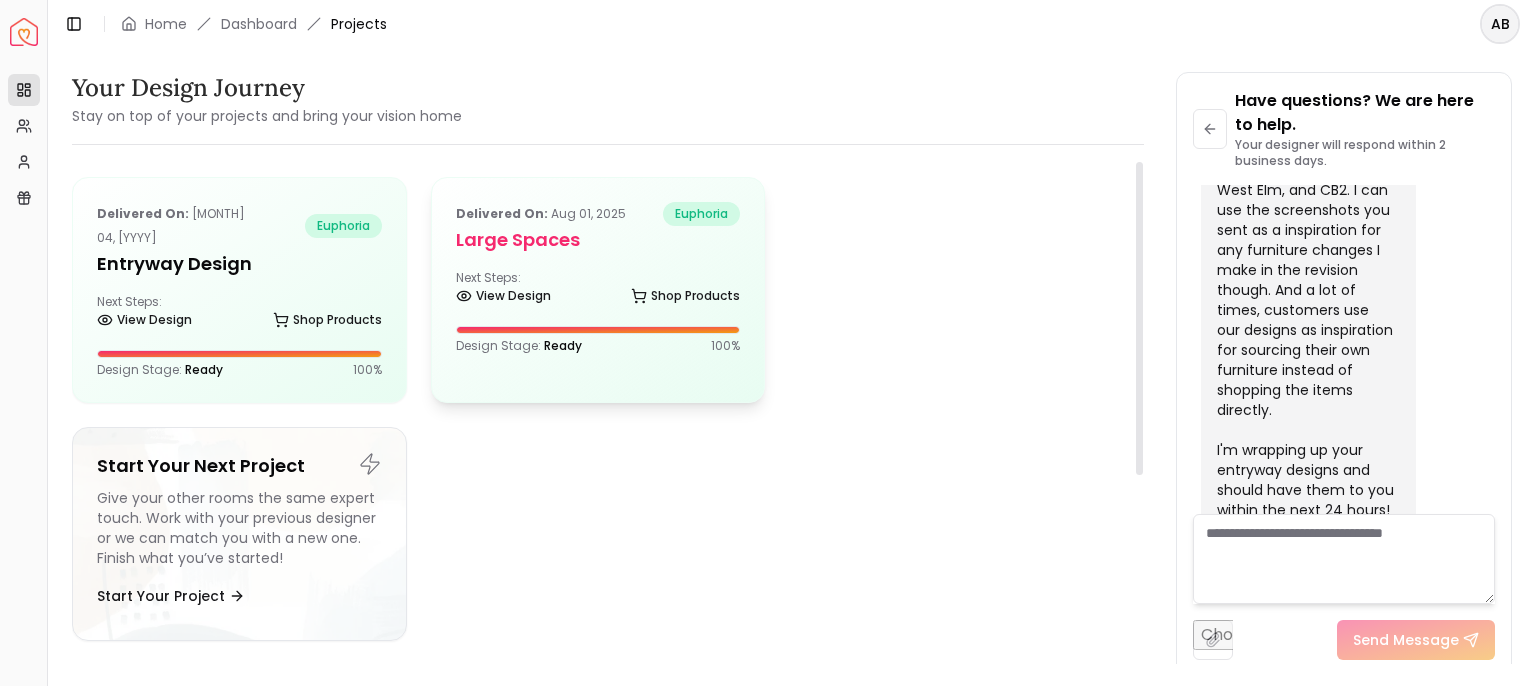 click on "Delivered on:   Aug 01, 2025 euphoria Large Spaces
Next Steps: View Design Shop Products Design Stage:   Ready 100 %" at bounding box center (598, 278) 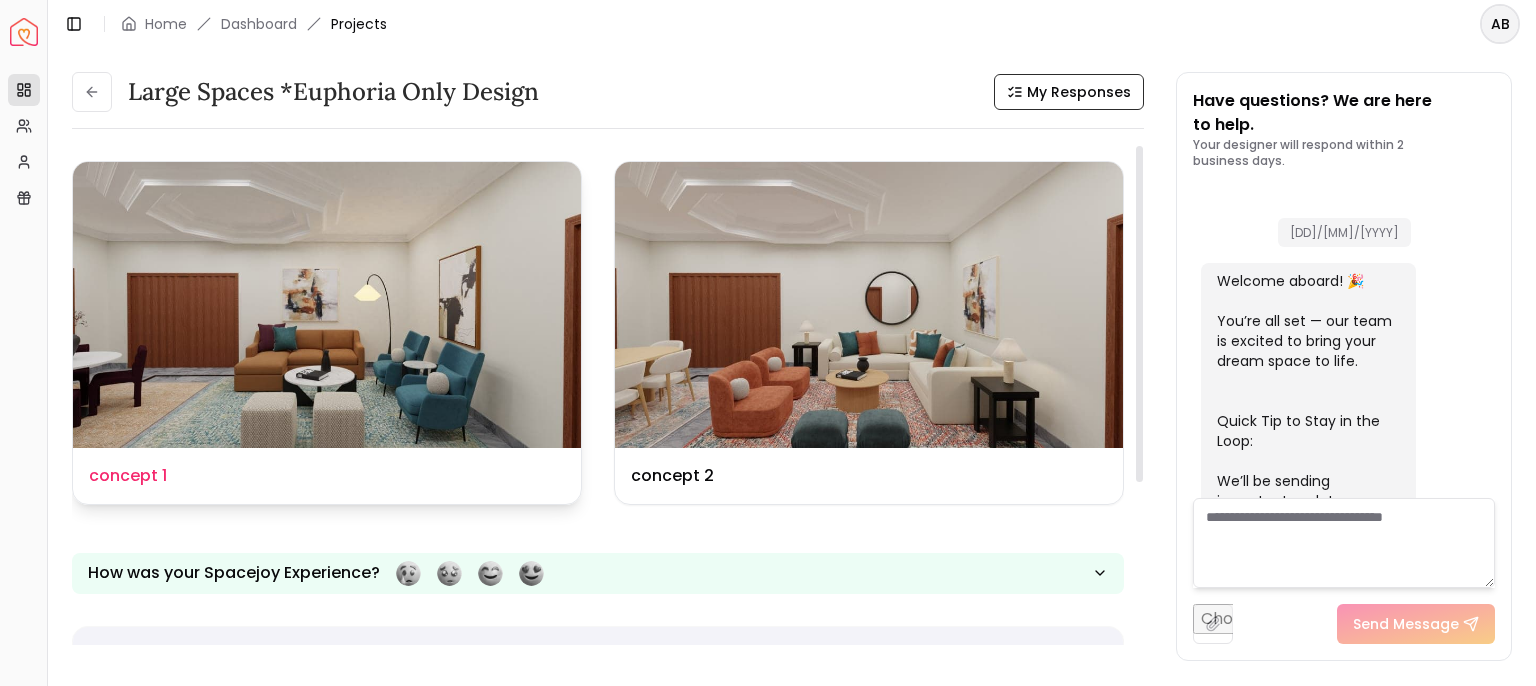 scroll, scrollTop: 7223, scrollLeft: 0, axis: vertical 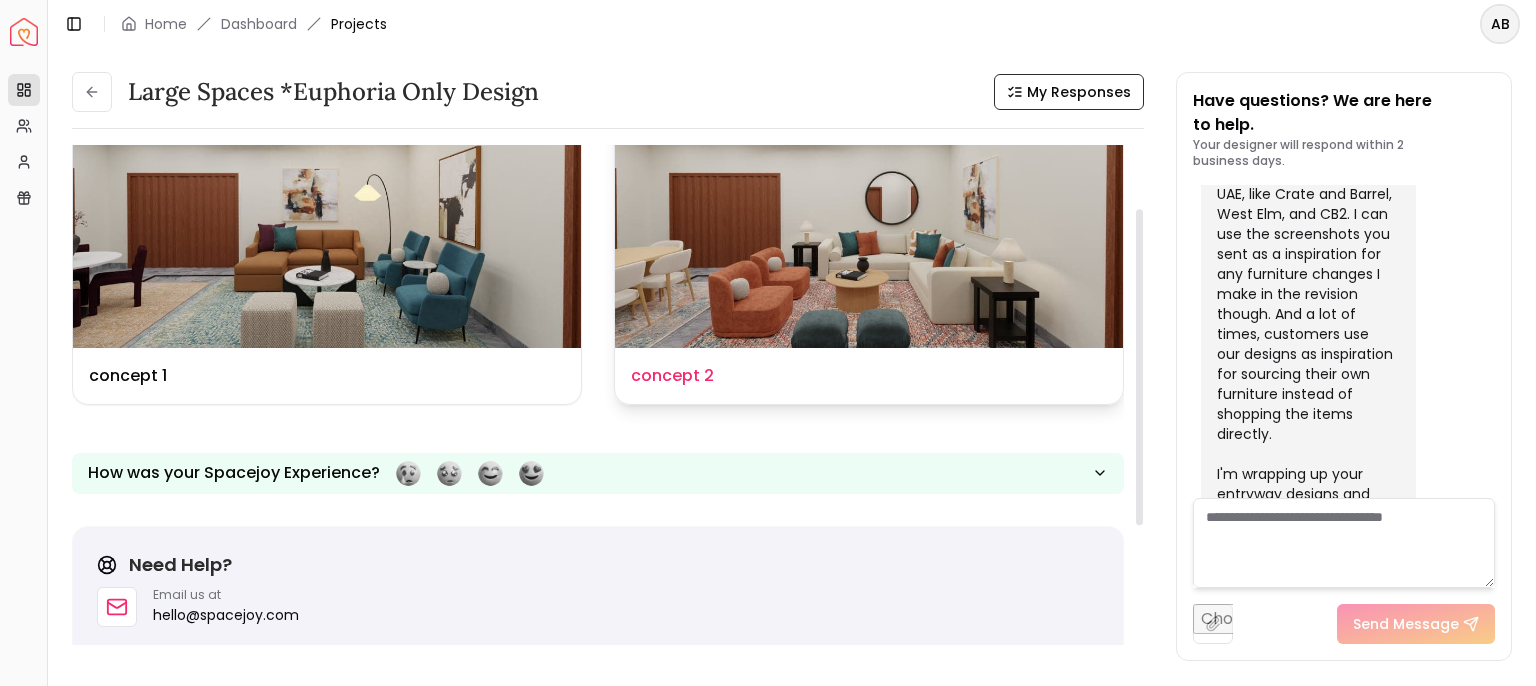 click on "Design Name concept 2" at bounding box center (869, 376) 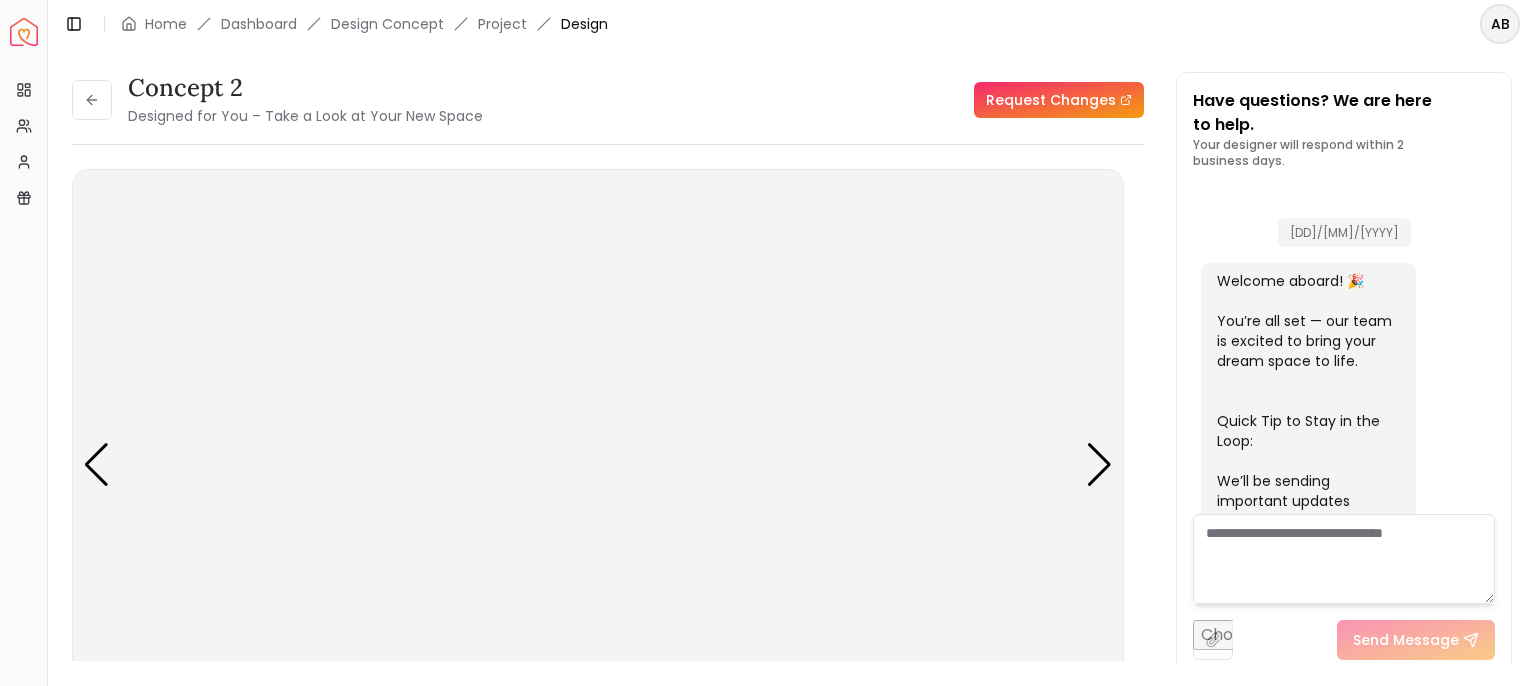 scroll, scrollTop: 7207, scrollLeft: 0, axis: vertical 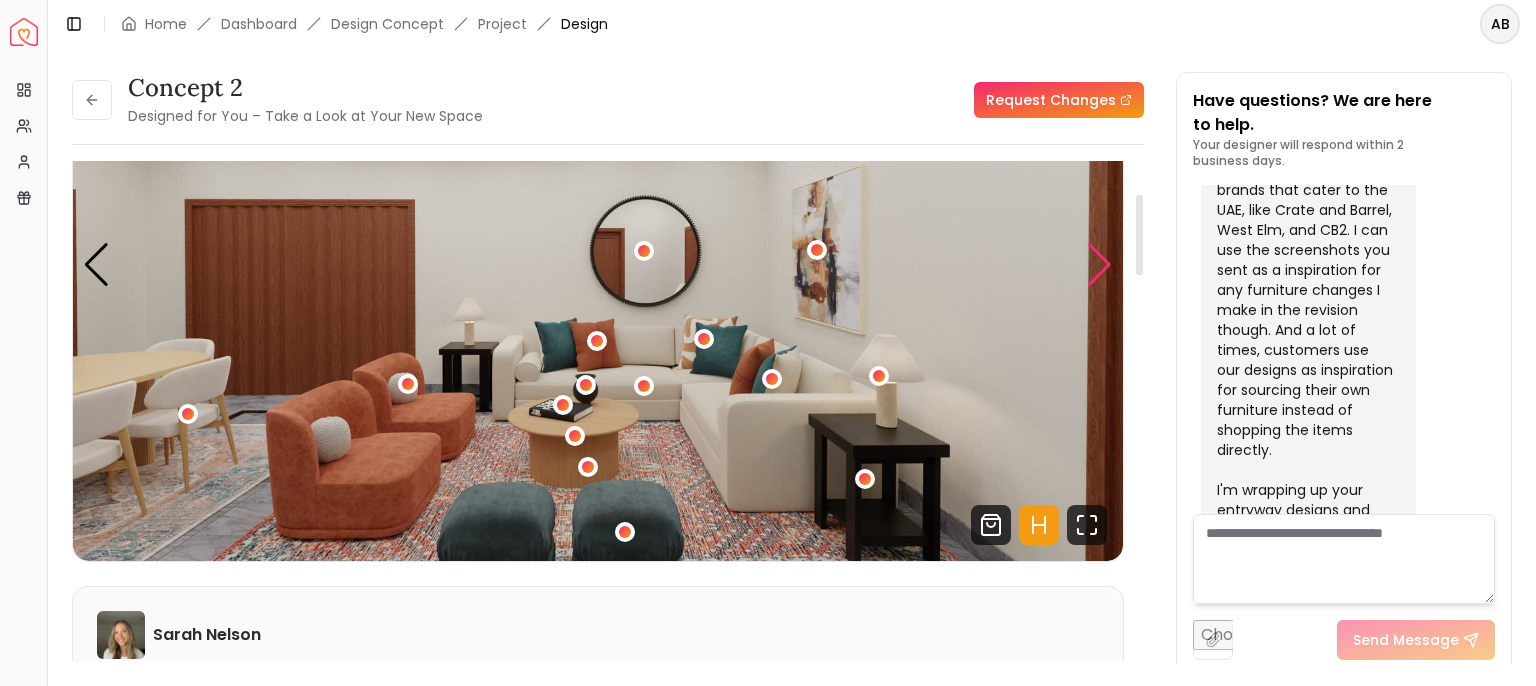 click at bounding box center (1099, 265) 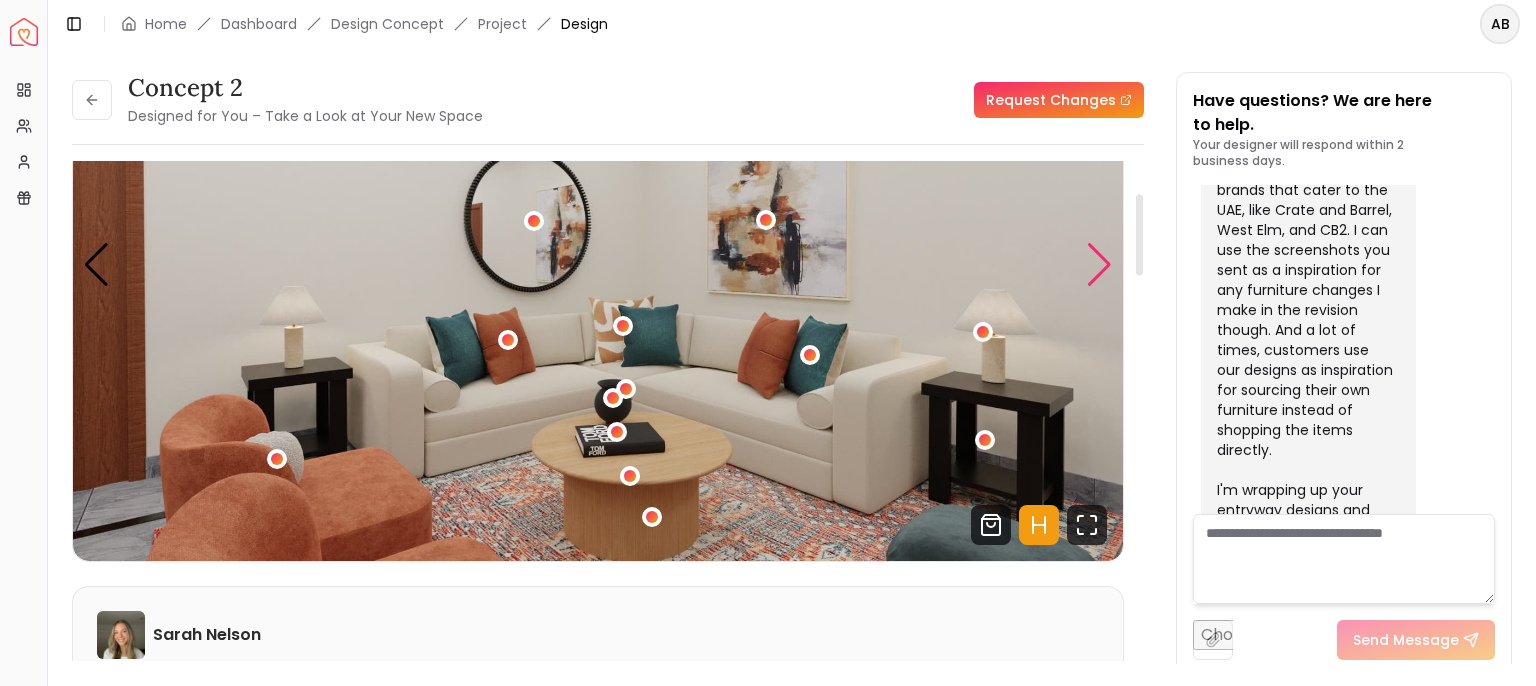 click at bounding box center [1099, 265] 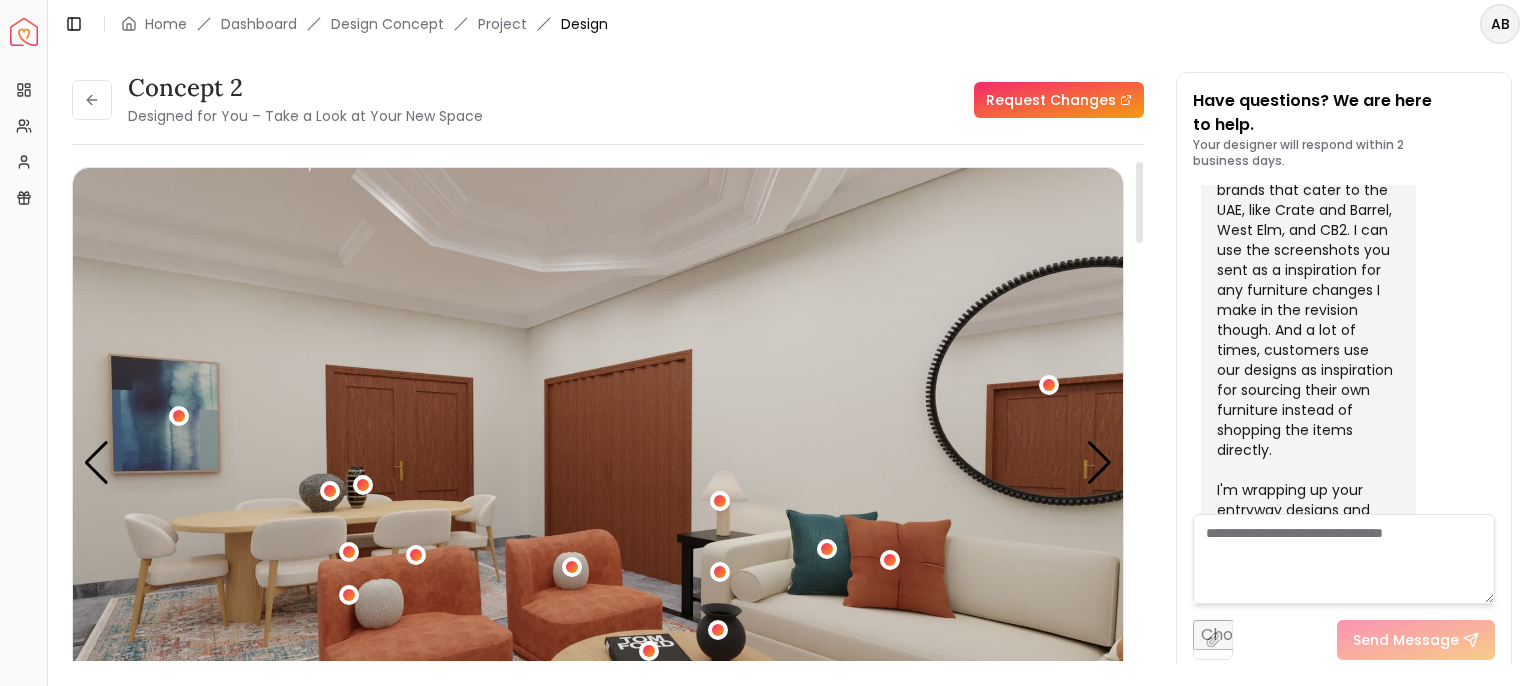 scroll, scrollTop: 0, scrollLeft: 0, axis: both 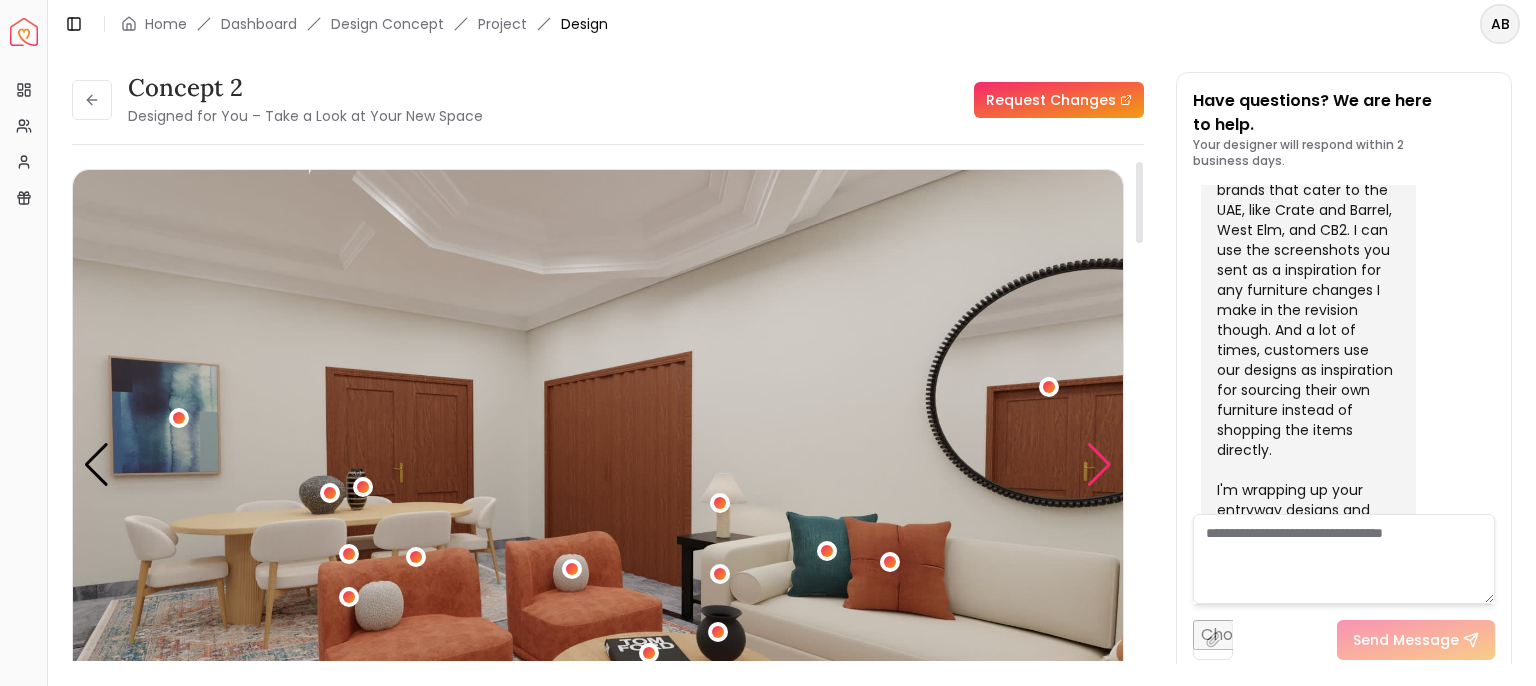 click at bounding box center (1099, 465) 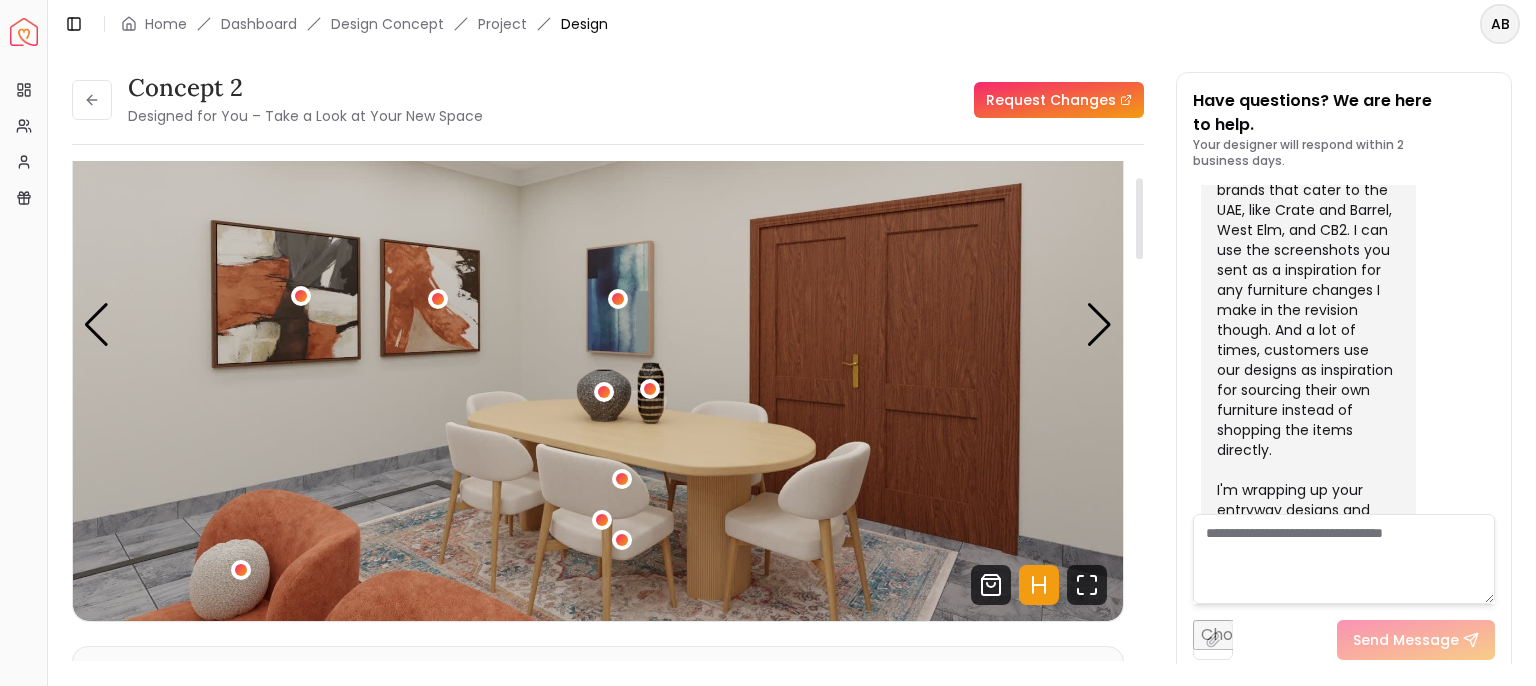 scroll, scrollTop: 100, scrollLeft: 0, axis: vertical 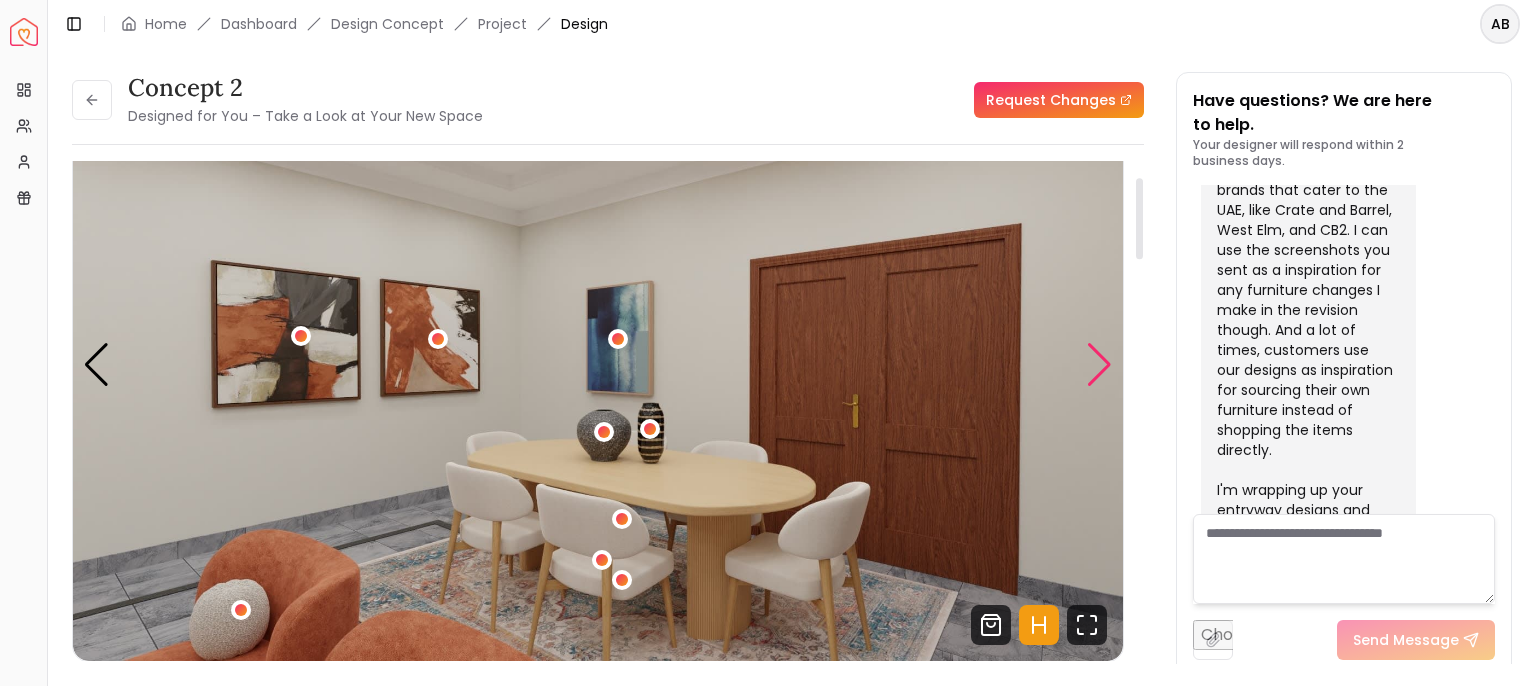 click at bounding box center [1099, 365] 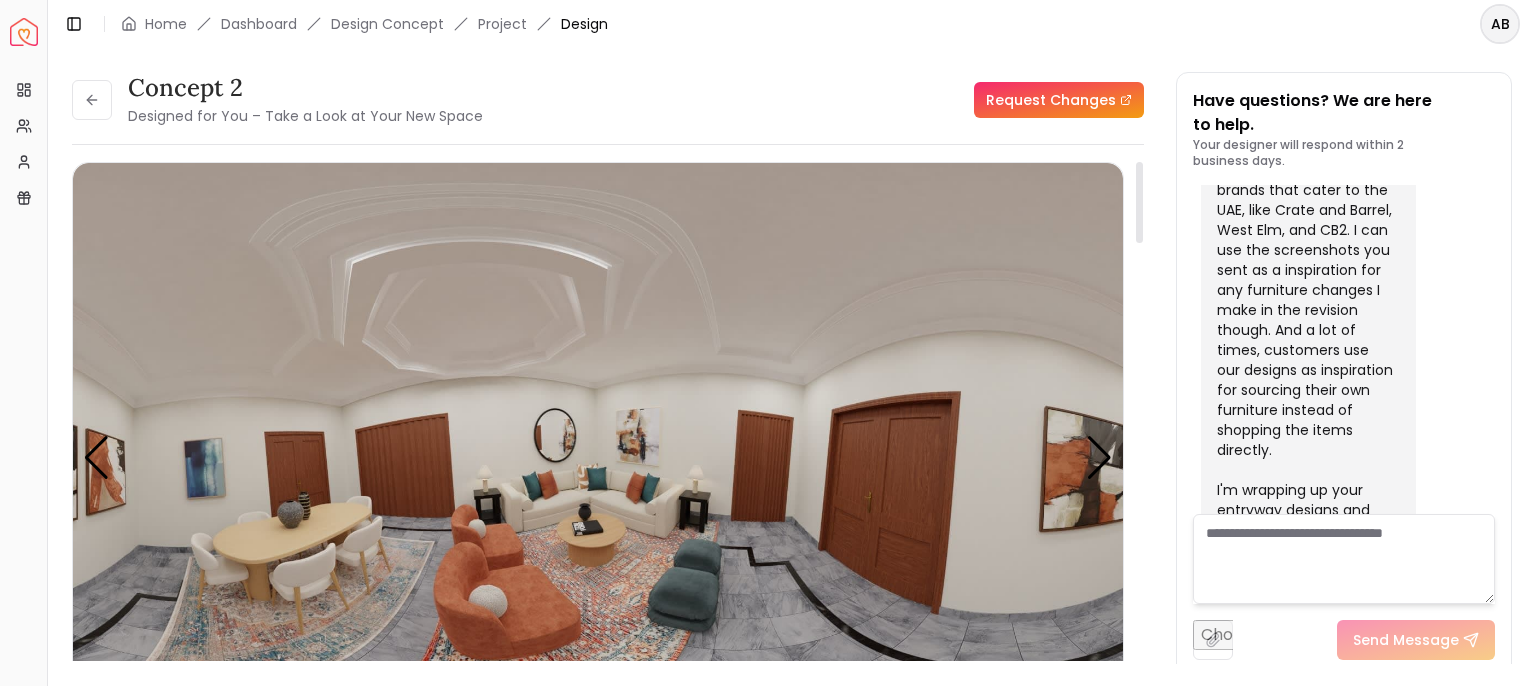 scroll, scrollTop: 0, scrollLeft: 0, axis: both 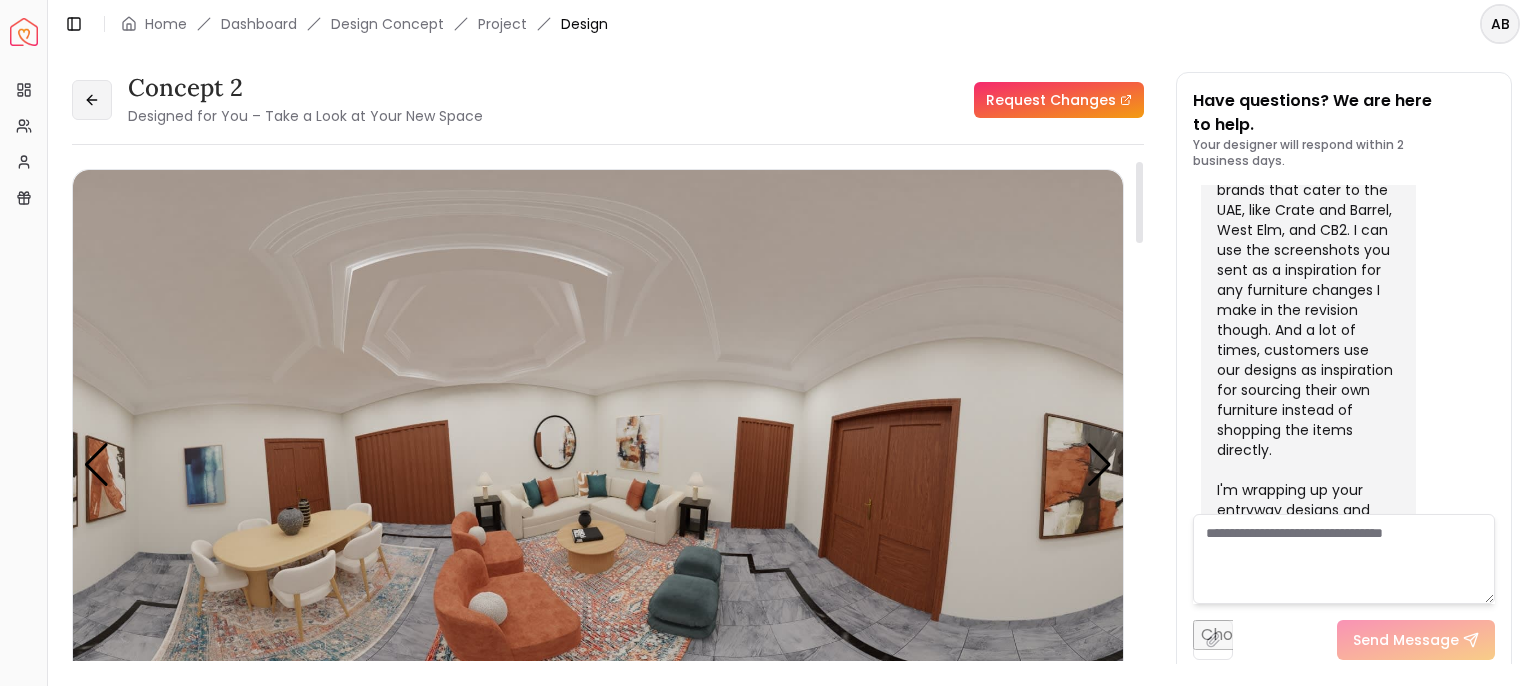 click at bounding box center [92, 100] 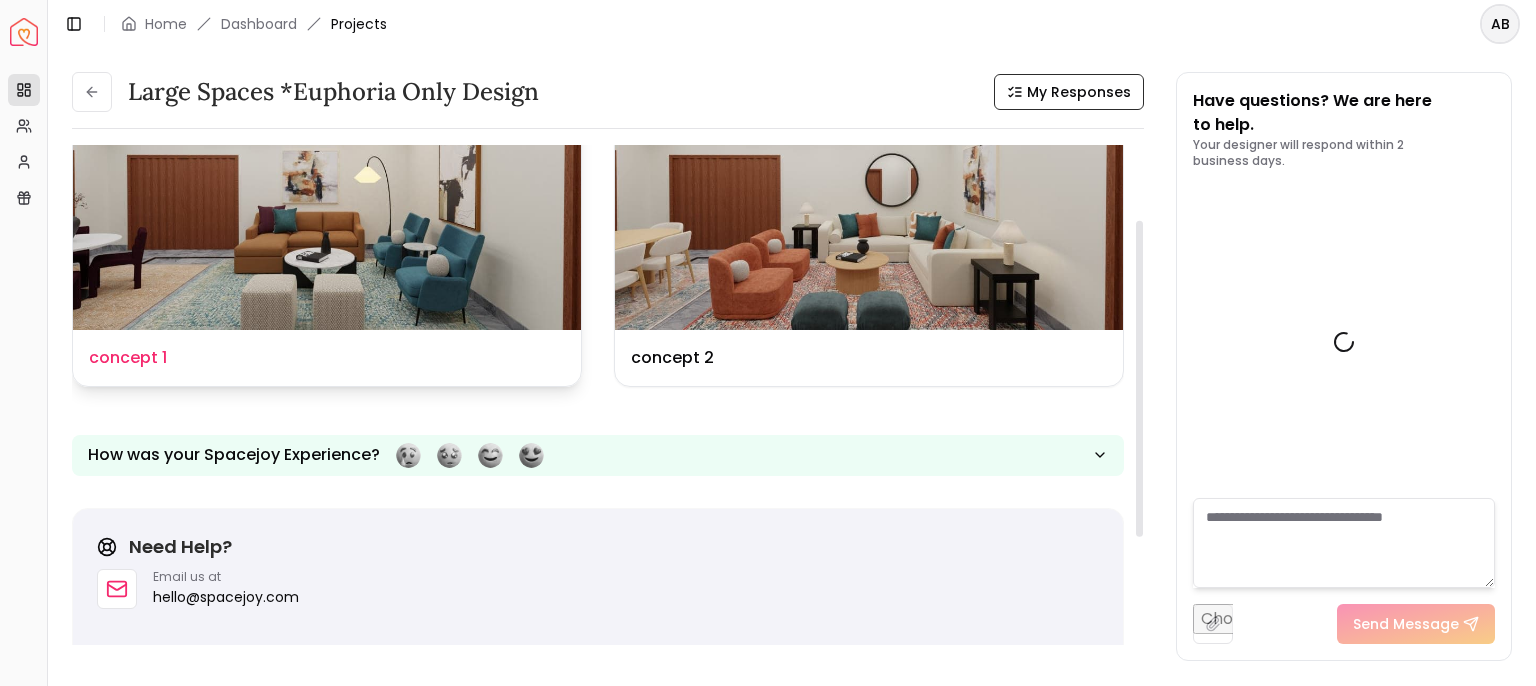 scroll, scrollTop: 200, scrollLeft: 0, axis: vertical 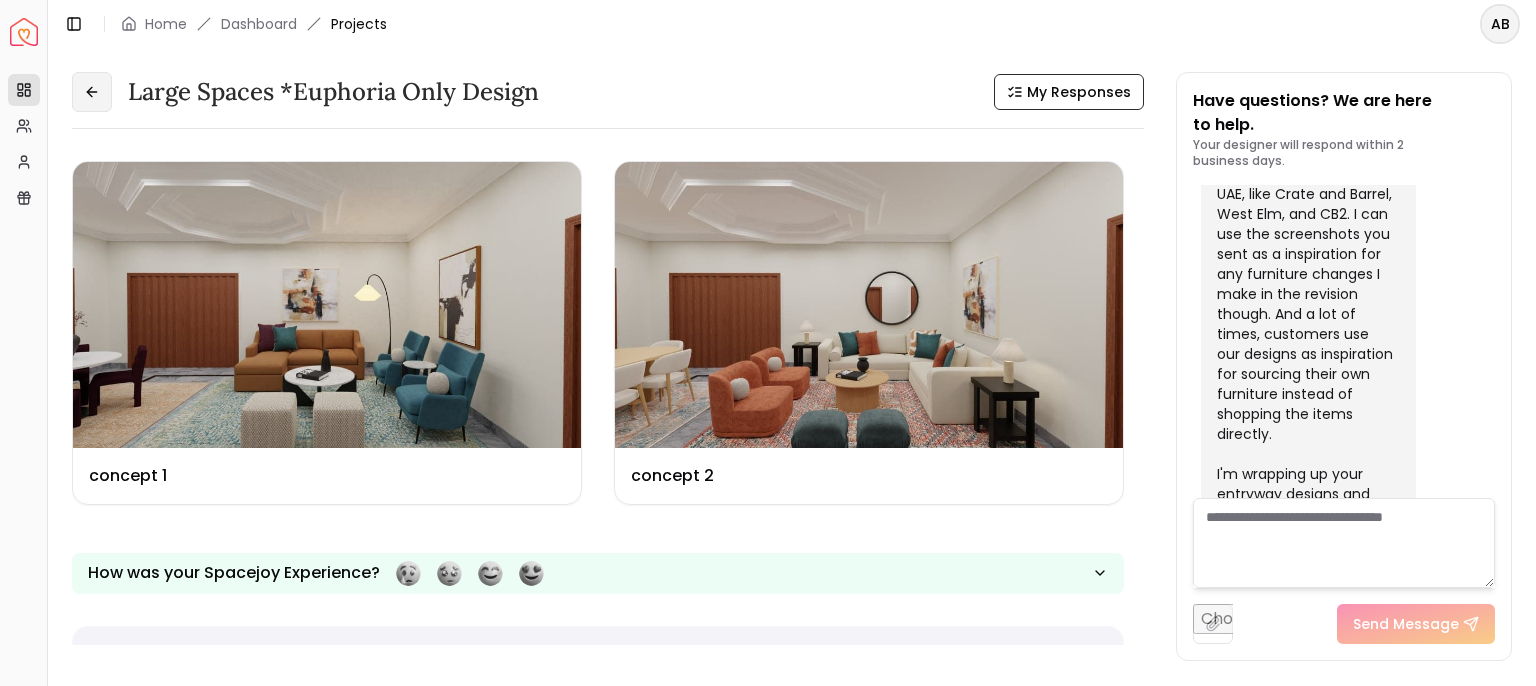 click 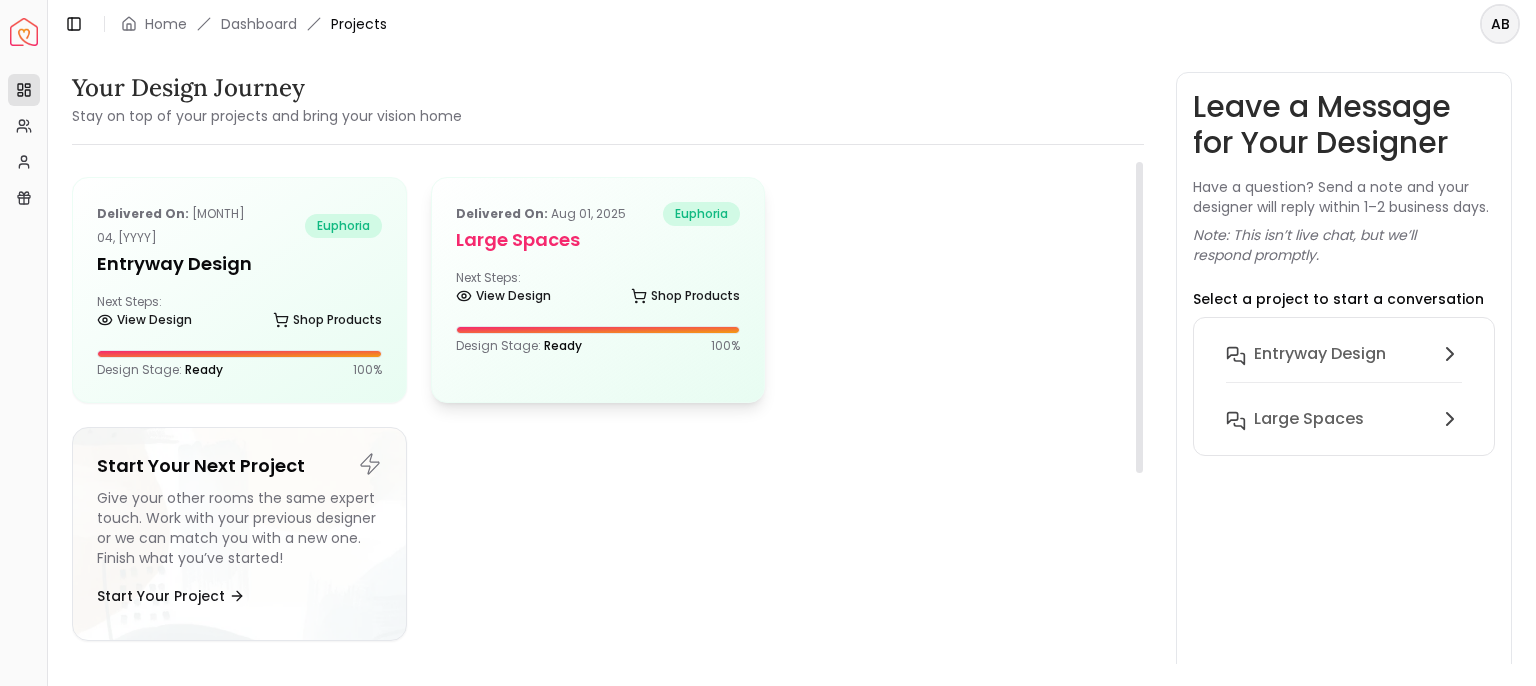 click on "Large Spaces" at bounding box center (598, 240) 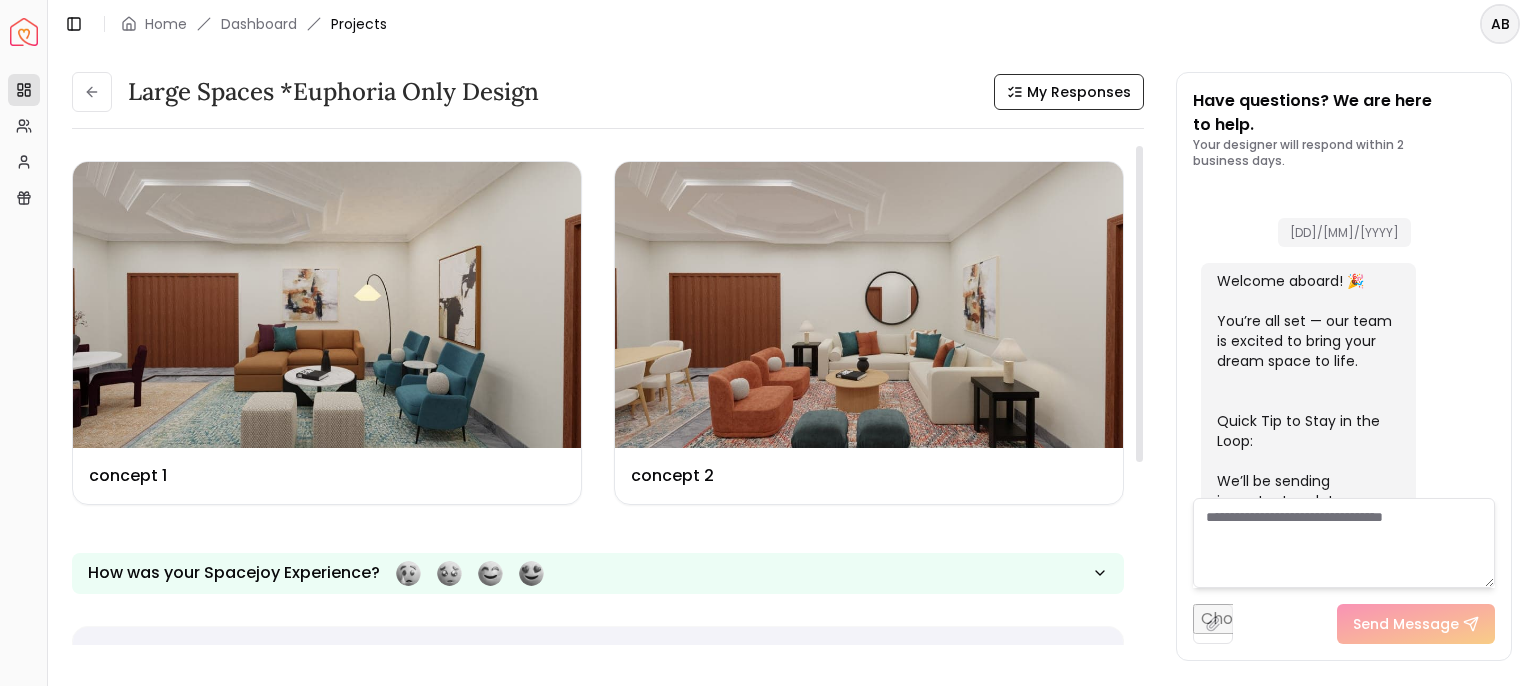 scroll, scrollTop: 7223, scrollLeft: 0, axis: vertical 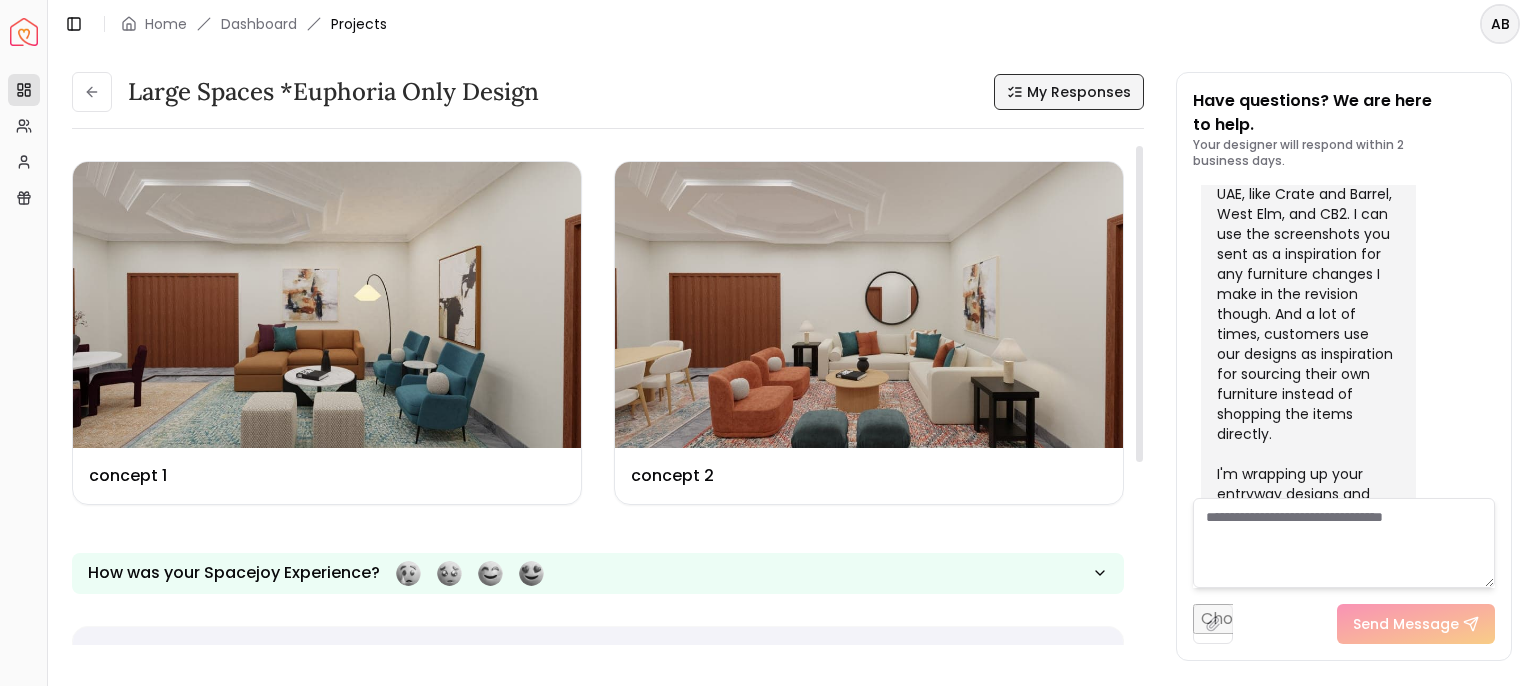 click on "My Responses" at bounding box center (1079, 92) 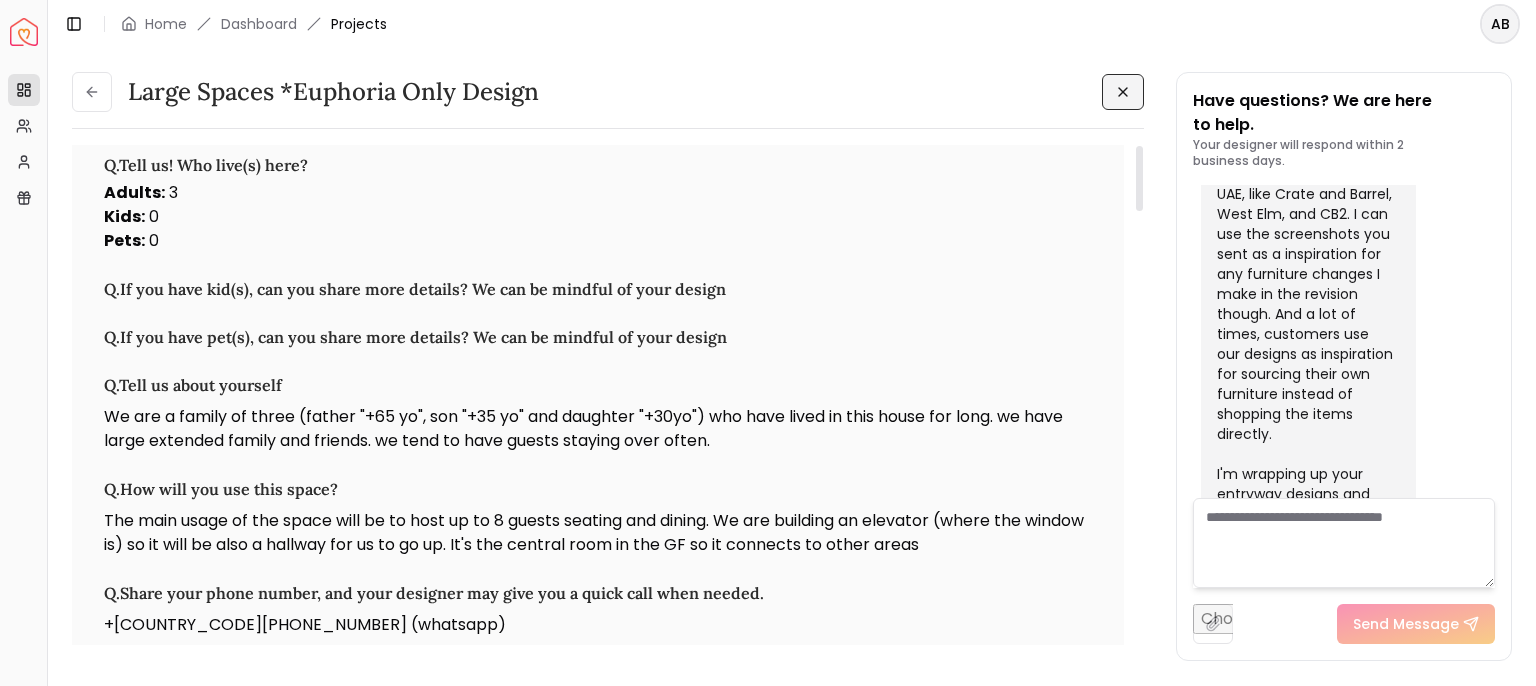 scroll, scrollTop: 0, scrollLeft: 0, axis: both 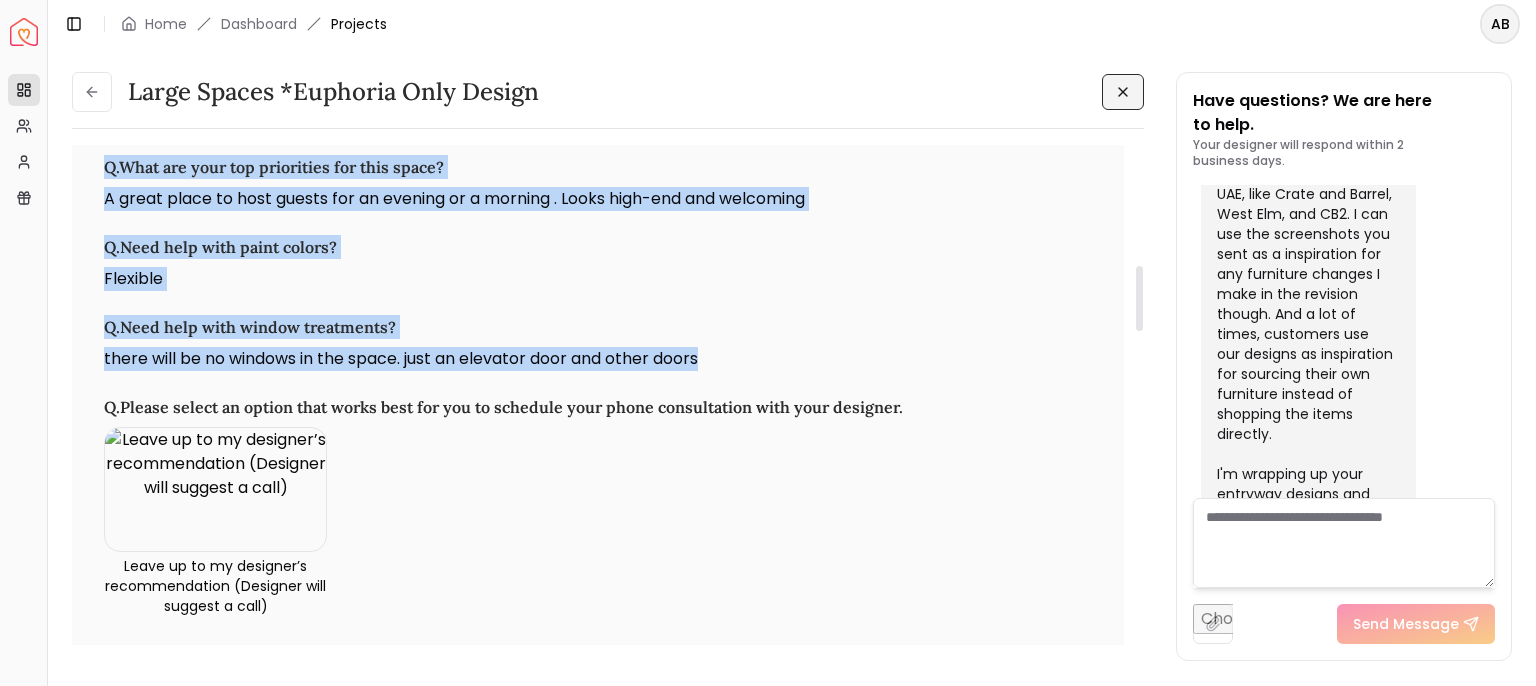 drag, startPoint x: 118, startPoint y: 195, endPoint x: 728, endPoint y: 376, distance: 636.28687 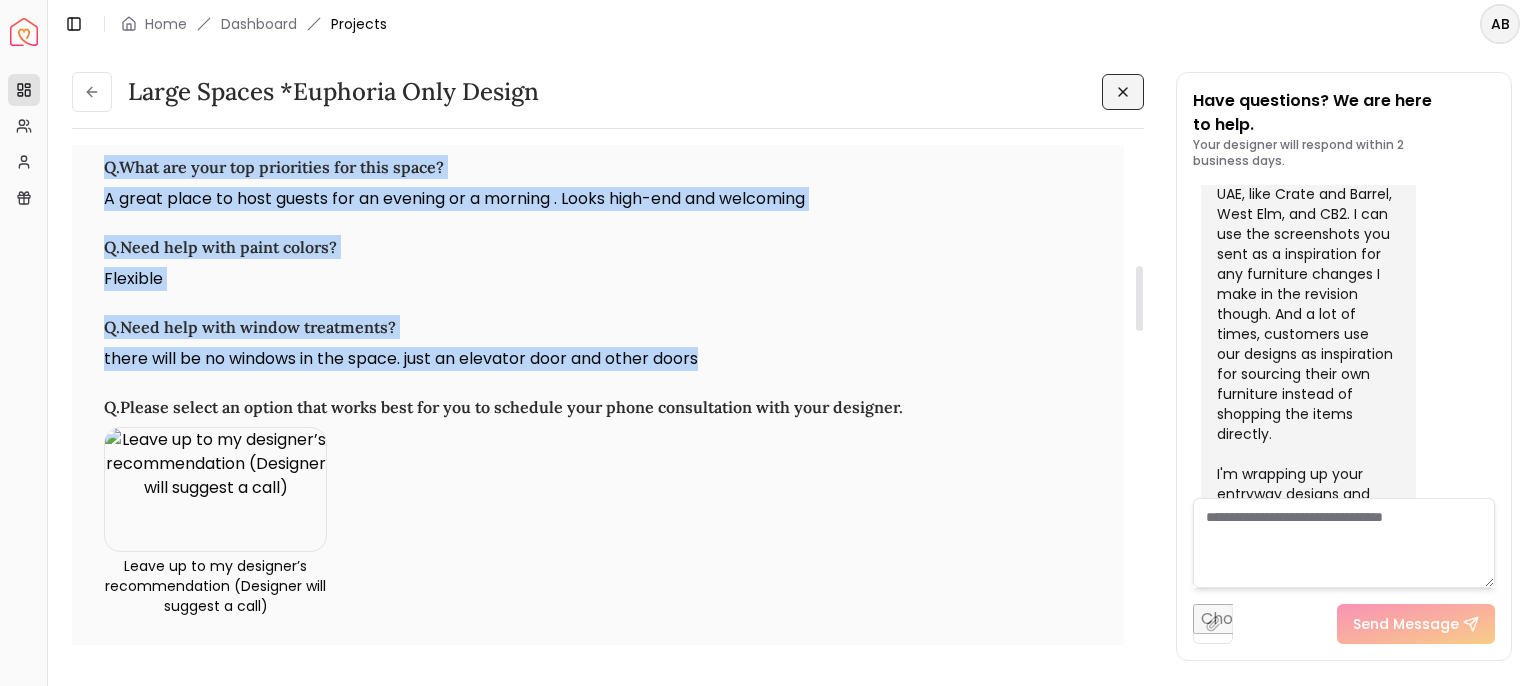 click on "Q.  Tell us! Who live(s) here? Adults :   3 Kids :   0 Pets :   0 Q.  If you have kid(s), can you share more details? We can be mindful of your design Q.  If you have pet(s), can you share more details? We can be mindful of your design Q.  Tell us about yourself We are a family of three (father "+65 yo", son "+35 yo" and daughter "+30yo") who have lived in this house for long. we have large extended family and friends. we tend to have guests staying over often. Q.  How will you use this space? The main usage of the space will be to host up to 8 guests seating and dining.
We are building an elevator (where the window is) so it will be also a hallway for us to go up.
It's the central room in the GF so it connects to other areas Q.  Share your phone number, and your designer may give you a quick call when needed. +436789070188331 (whatsapp) Q.  Which pieces are you looking for? Key Pieces Furnishing Decor Lighting Smaller pieces Q.  What are your top priorities for this space? Q.  Need help with paint colors? :" at bounding box center (598, 1006) 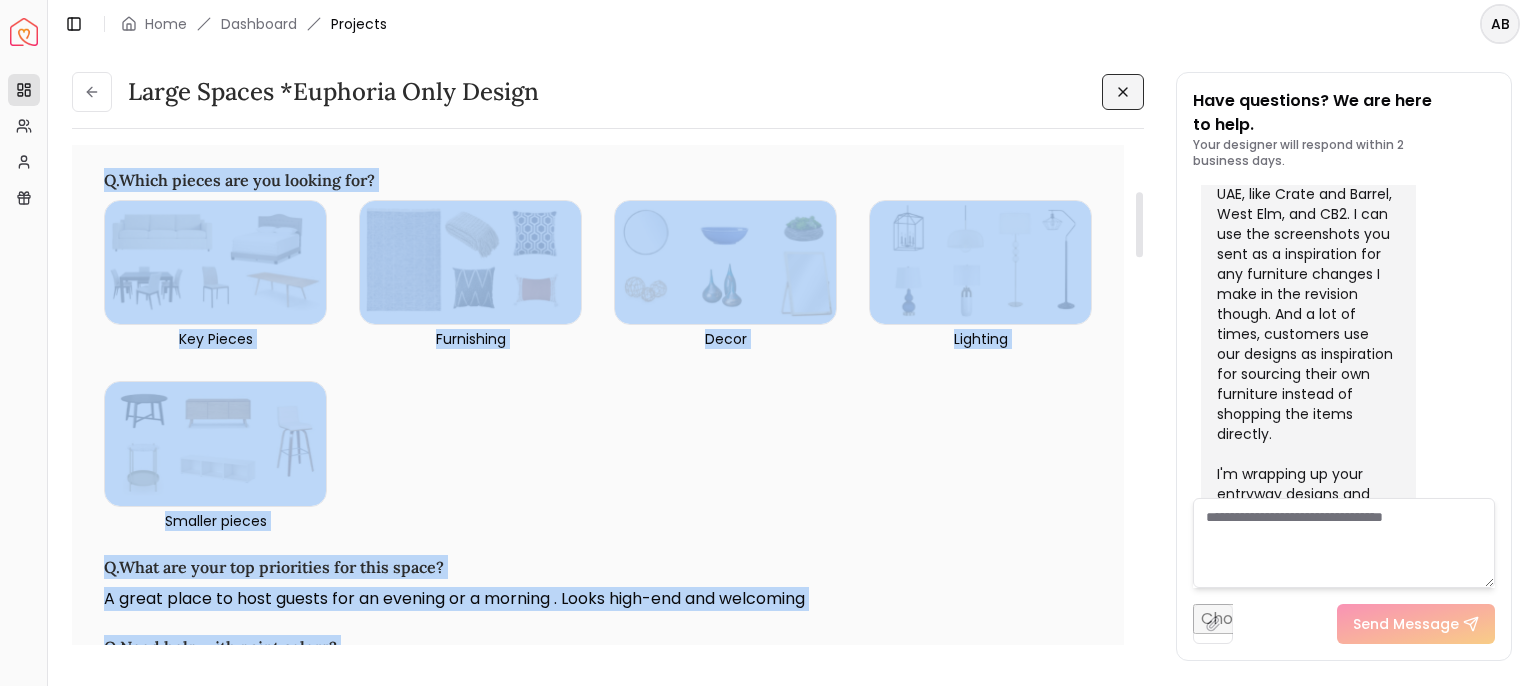 scroll, scrollTop: 117, scrollLeft: 0, axis: vertical 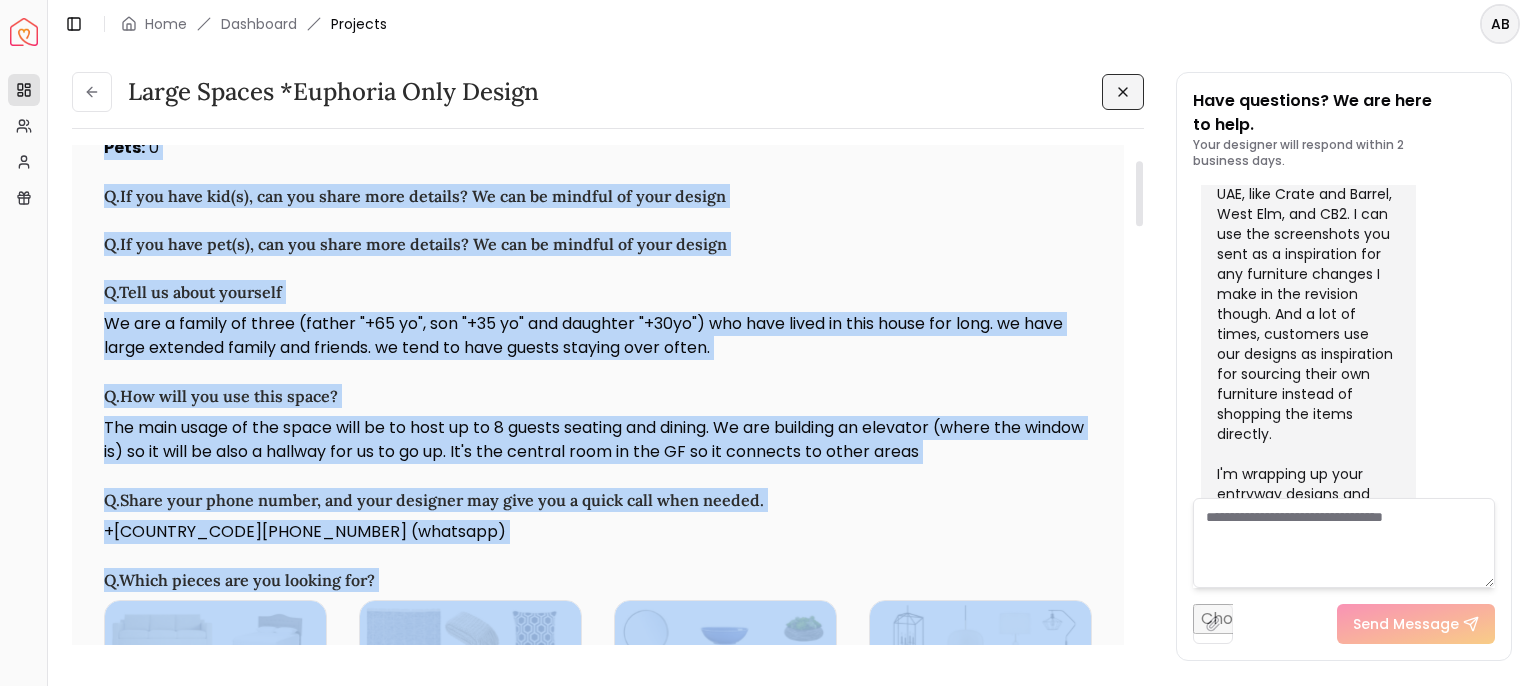 click on "Q.  Tell us! Who live(s) here? Adults :   3 Kids :   0 Pets :   0 Q.  If you have kid(s), can you share more details? We can be mindful of your design Q.  If you have pet(s), can you share more details? We can be mindful of your design Q.  Tell us about yourself We are a family of three (father "+65 yo", son "+35 yo" and daughter "+30yo") who have lived in this house for long. we have large extended family and friends. we tend to have guests staying over often. Q.  How will you use this space? The main usage of the space will be to host up to 8 guests seating and dining.
We are building an elevator (where the window is) so it will be also a hallway for us to go up.
It's the central room in the GF so it connects to other areas Q.  Share your phone number, and your designer may give you a quick call when needed. +436789070188331 (whatsapp) Q.  Which pieces are you looking for? Key Pieces Furnishing Decor Lighting Smaller pieces Q.  What are your top priorities for this space? Q.  Need help with paint colors? :" at bounding box center [598, 1806] 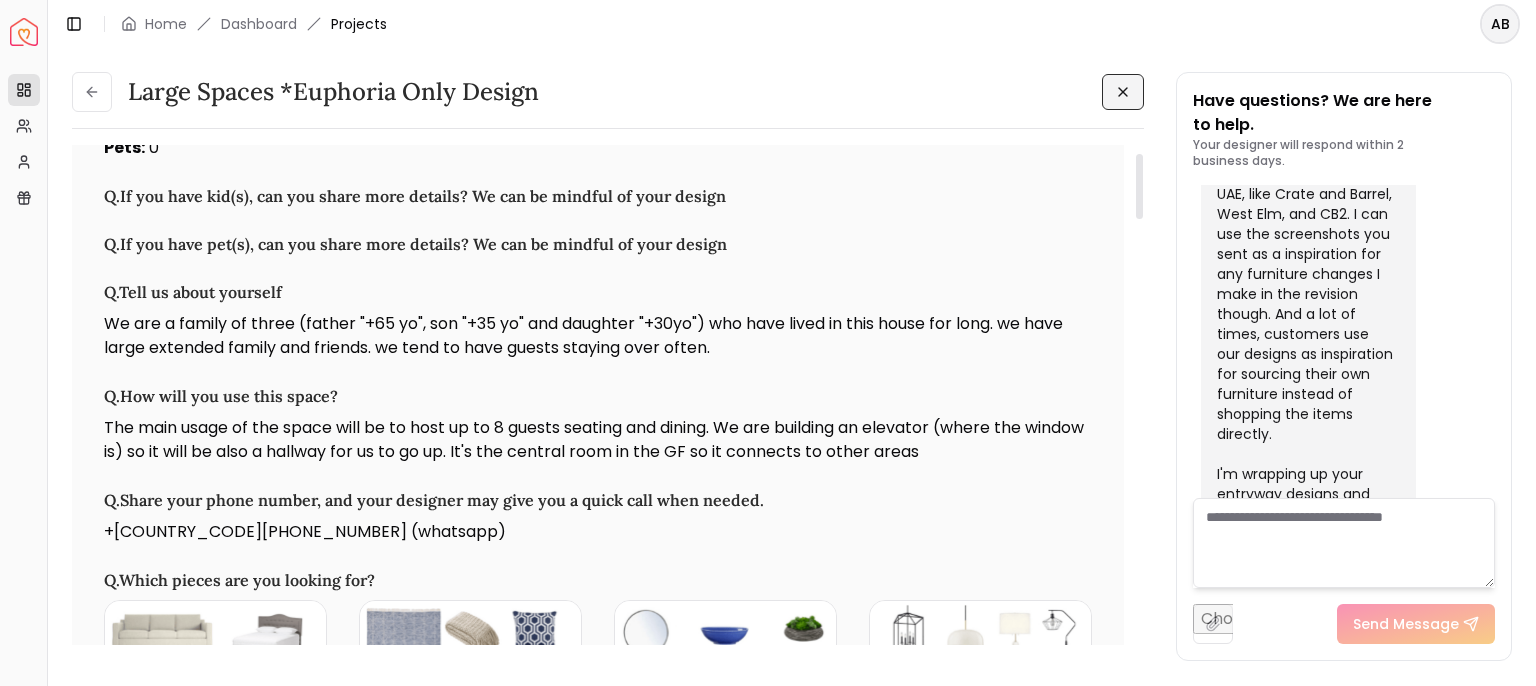 scroll, scrollTop: 17, scrollLeft: 0, axis: vertical 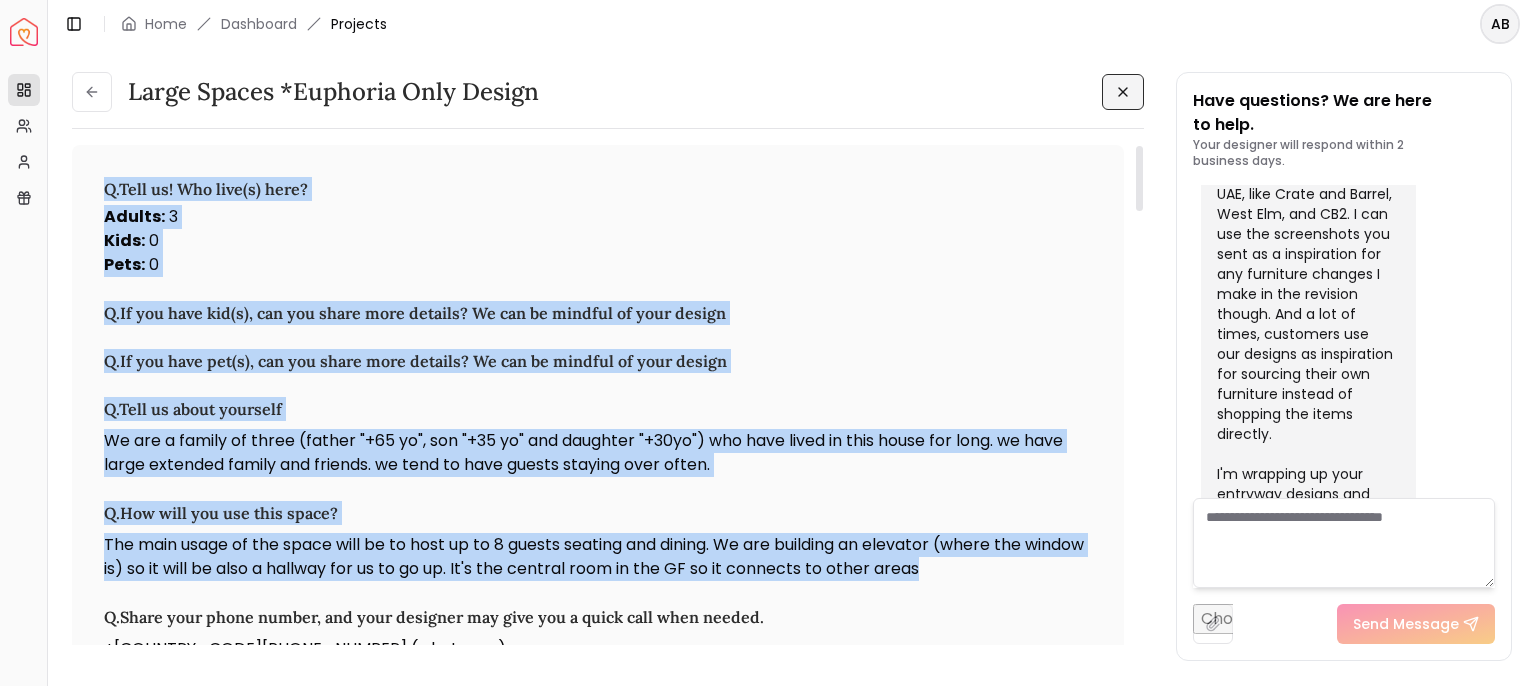 drag, startPoint x: 1001, startPoint y: 569, endPoint x: 107, endPoint y: 200, distance: 967.15924 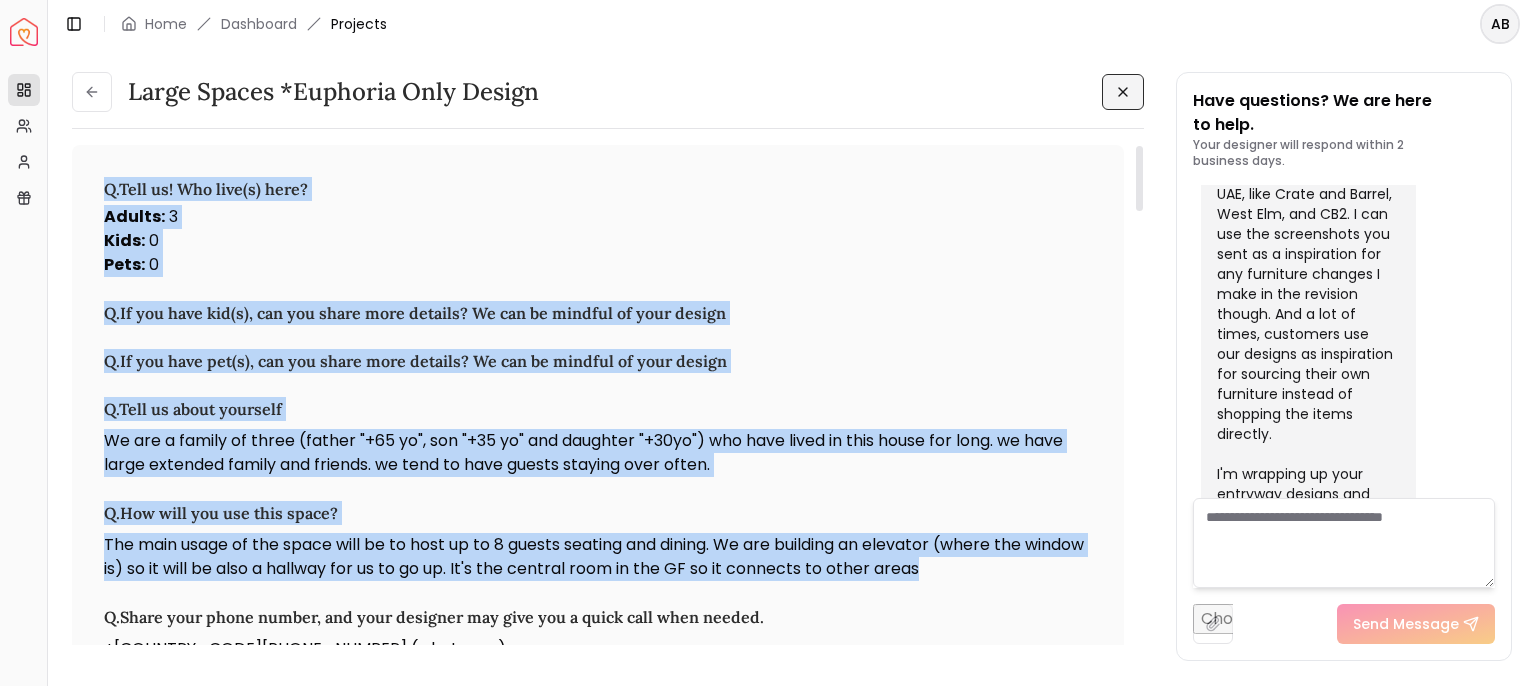 click on "Q.  Tell us! Who live(s) here? Adults :   3 Kids :   0 Pets :   0 Q.  If you have kid(s), can you share more details? We can be mindful of your design Q.  If you have pet(s), can you share more details? We can be mindful of your design Q.  Tell us about yourself We are a family of three (father "+65 yo", son "+35 yo" and daughter "+30yo") who have lived in this house for long. we have large extended family and friends. we tend to have guests staying over often. Q.  How will you use this space? The main usage of the space will be to host up to 8 guests seating and dining.
We are building an elevator (where the window is) so it will be also a hallway for us to go up.
It's the central room in the GF so it connects to other areas Q.  Share your phone number, and your designer may give you a quick call when needed. +436789070188331 (whatsapp) Q.  Which pieces are you looking for? Key Pieces Furnishing Decor Lighting Smaller pieces Q.  What are your top priorities for this space? Q.  Need help with paint colors? :" at bounding box center (598, 1923) 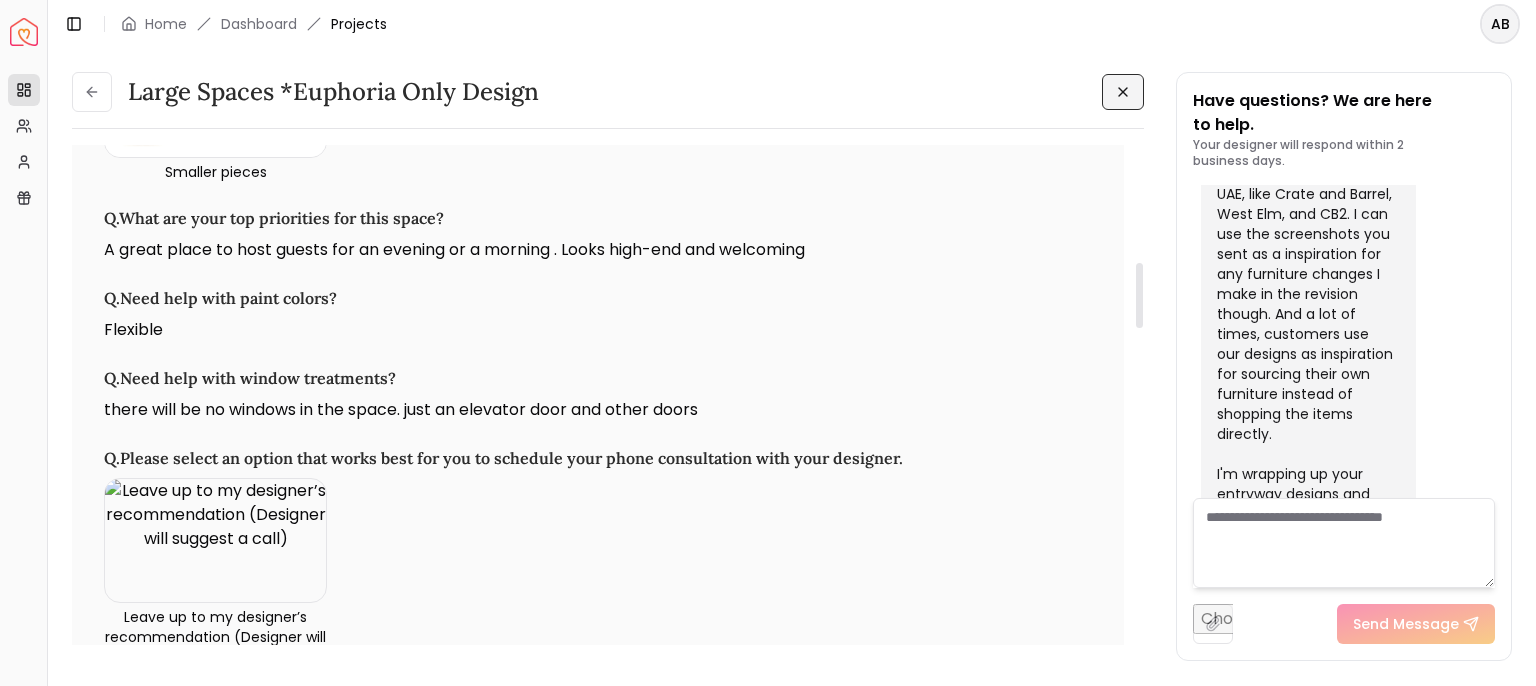 scroll, scrollTop: 900, scrollLeft: 0, axis: vertical 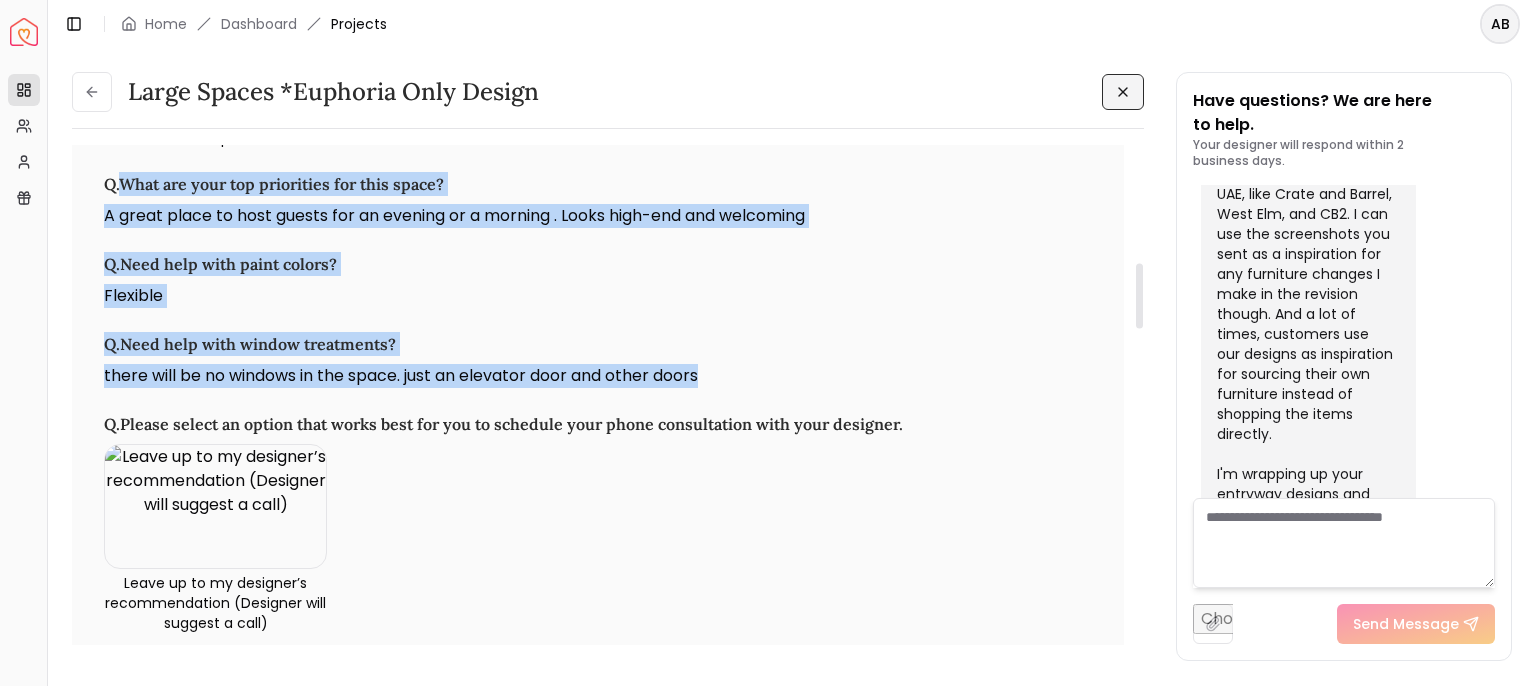drag, startPoint x: 125, startPoint y: 202, endPoint x: 678, endPoint y: 392, distance: 584.72986 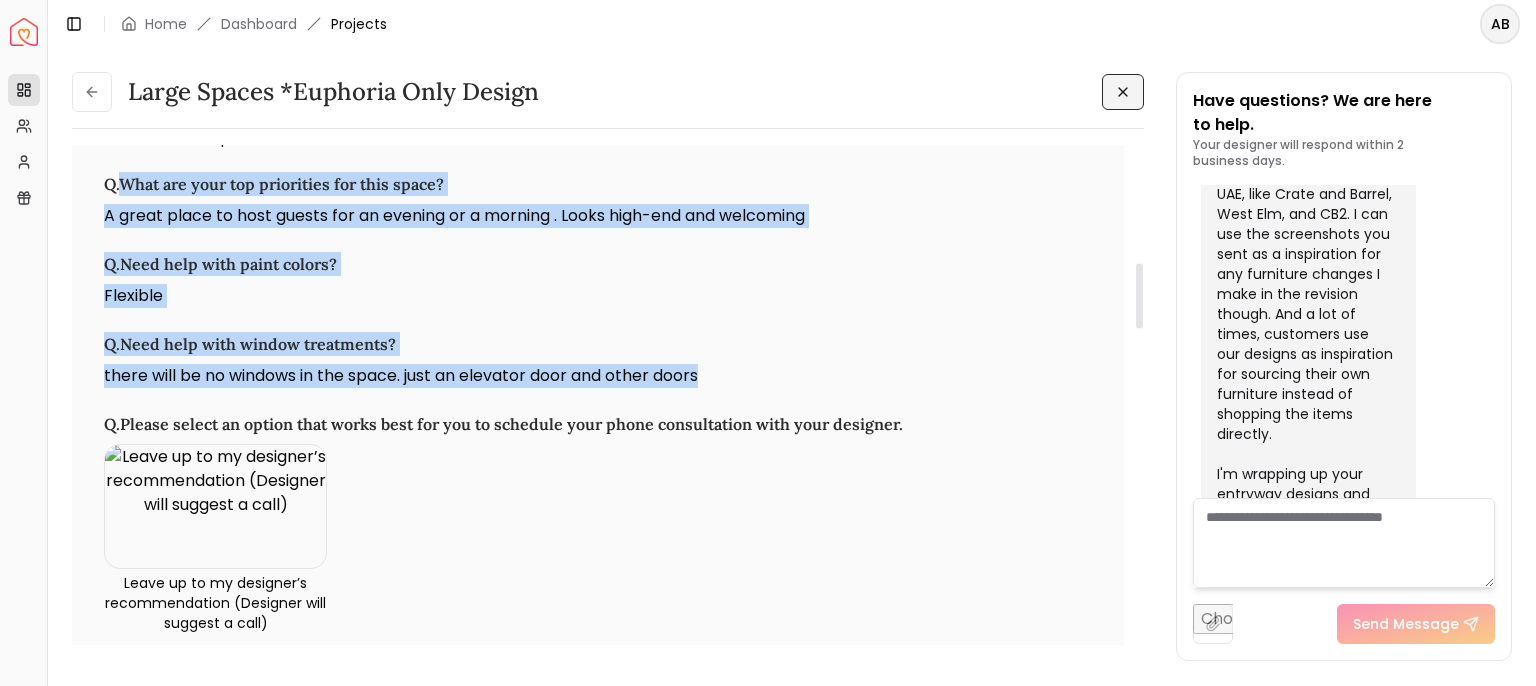 click on "Q.  Tell us! Who live(s) here? Adults :   3 Kids :   0 Pets :   0 Q.  If you have kid(s), can you share more details? We can be mindful of your design Q.  If you have pet(s), can you share more details? We can be mindful of your design Q.  Tell us about yourself We are a family of three (father "+65 yo", son "+35 yo" and daughter "+30yo") who have lived in this house for long. we have large extended family and friends. we tend to have guests staying over often. Q.  How will you use this space? The main usage of the space will be to host up to 8 guests seating and dining.
We are building an elevator (where the window is) so it will be also a hallway for us to go up.
It's the central room in the GF so it connects to other areas Q.  Share your phone number, and your designer may give you a quick call when needed. +436789070188331 (whatsapp) Q.  Which pieces are you looking for? Key Pieces Furnishing Decor Lighting Smaller pieces Q.  What are your top priorities for this space? Q.  Need help with paint colors? :" at bounding box center [598, 1023] 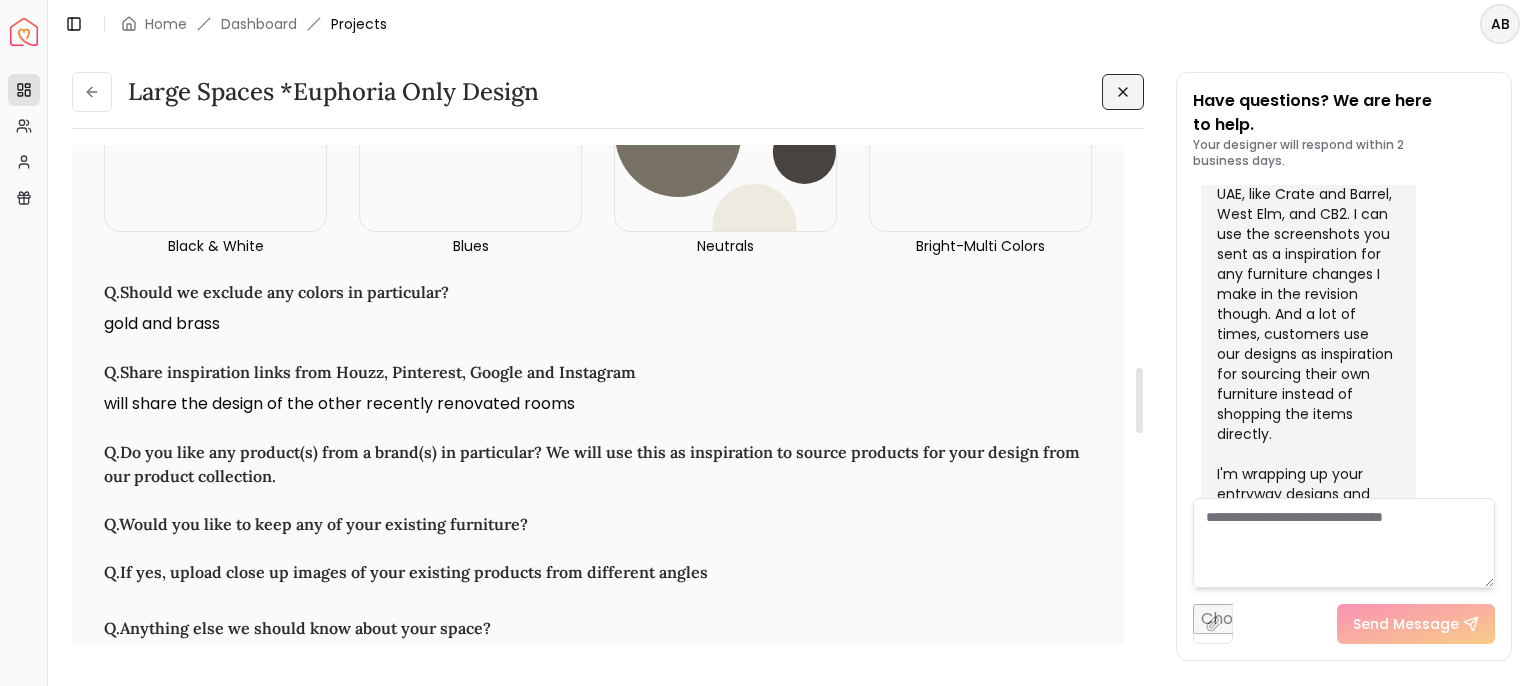 scroll, scrollTop: 1800, scrollLeft: 0, axis: vertical 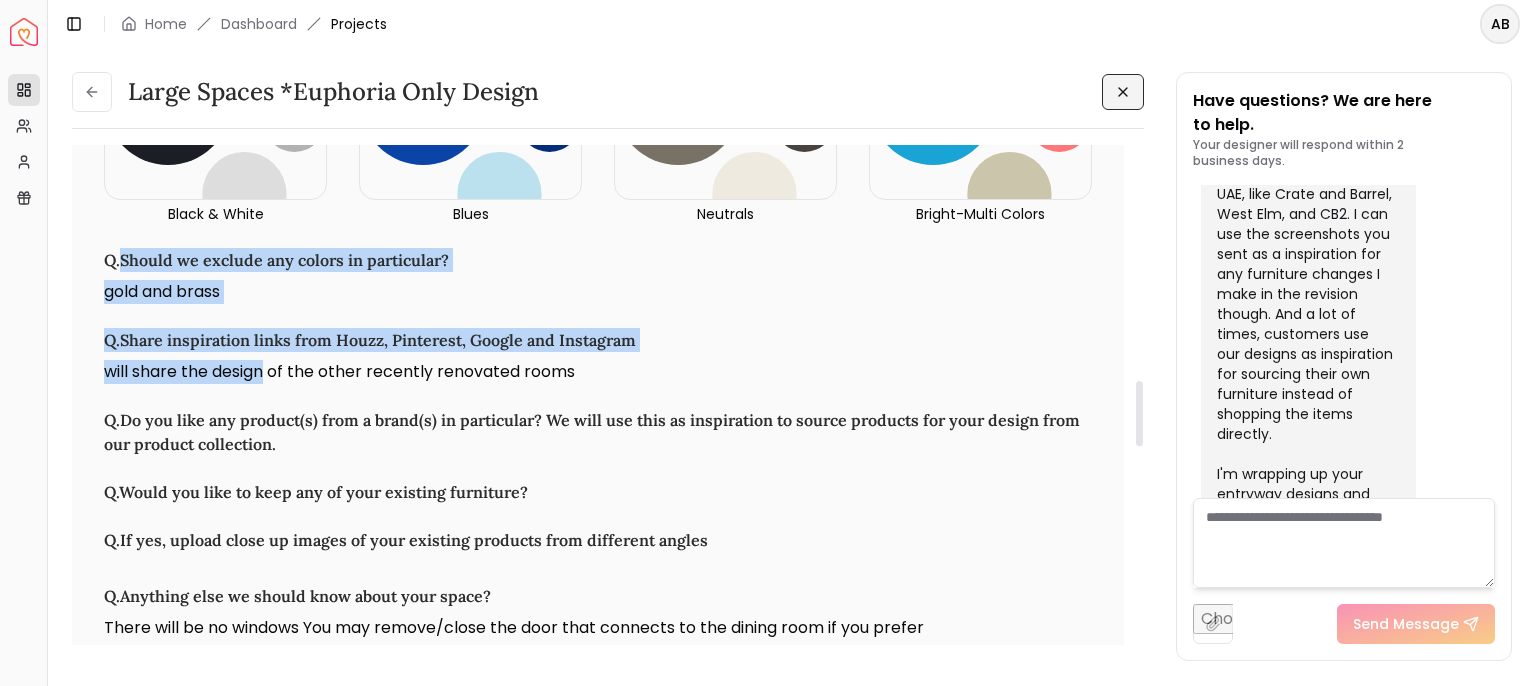 drag, startPoint x: 124, startPoint y: 304, endPoint x: 263, endPoint y: 419, distance: 180.4051 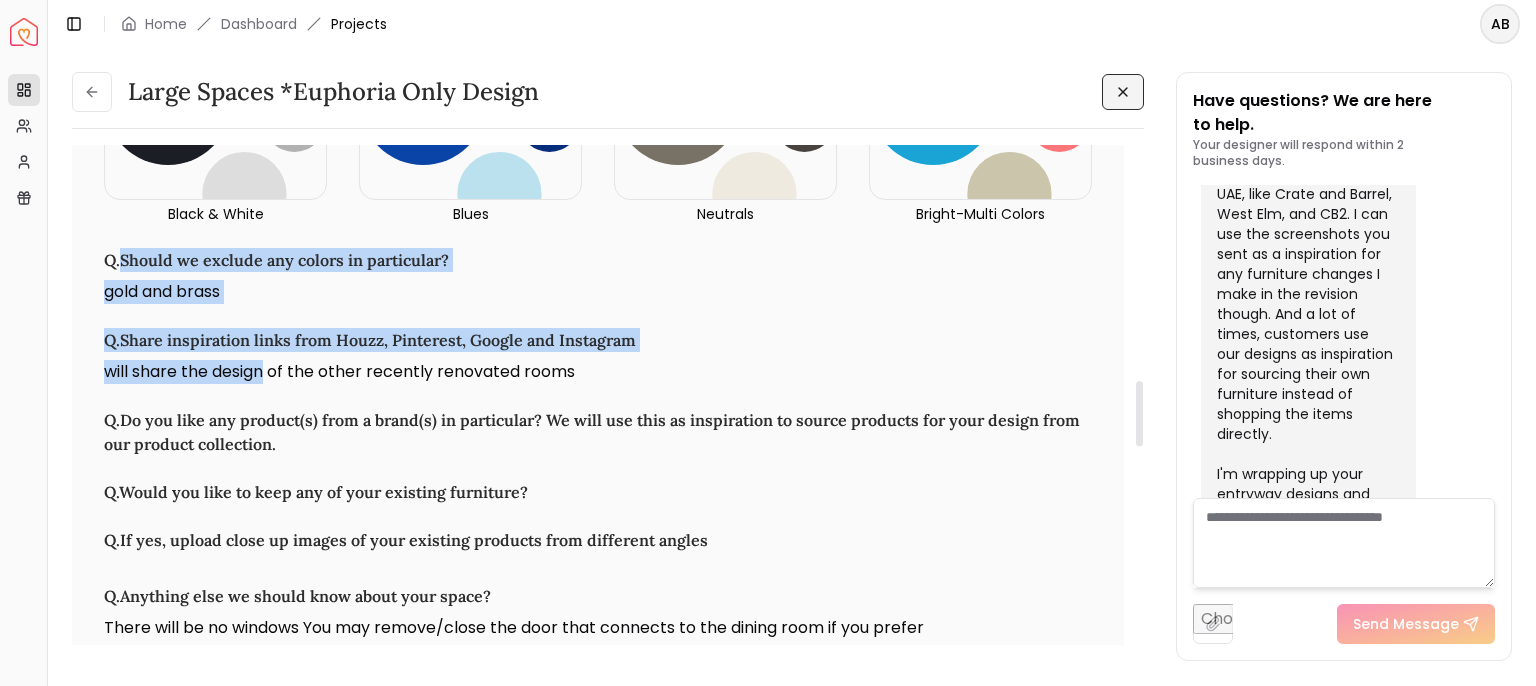 click on "Q.  Tell us! Who live(s) here? Adults :   3 Kids :   0 Pets :   0 Q.  If you have kid(s), can you share more details? We can be mindful of your design Q.  If you have pet(s), can you share more details? We can be mindful of your design Q.  Tell us about yourself We are a family of three (father "+65 yo", son "+35 yo" and daughter "+30yo") who have lived in this house for long. we have large extended family and friends. we tend to have guests staying over often. Q.  How will you use this space? The main usage of the space will be to host up to 8 guests seating and dining.
We are building an elevator (where the window is) so it will be also a hallway for us to go up.
It's the central room in the GF so it connects to other areas Q.  Share your phone number, and your designer may give you a quick call when needed. +436789070188331 (whatsapp) Q.  Which pieces are you looking for? Key Pieces Furnishing Decor Lighting Smaller pieces Q.  What are your top priorities for this space? Q.  Need help with paint colors? :" at bounding box center (598, 123) 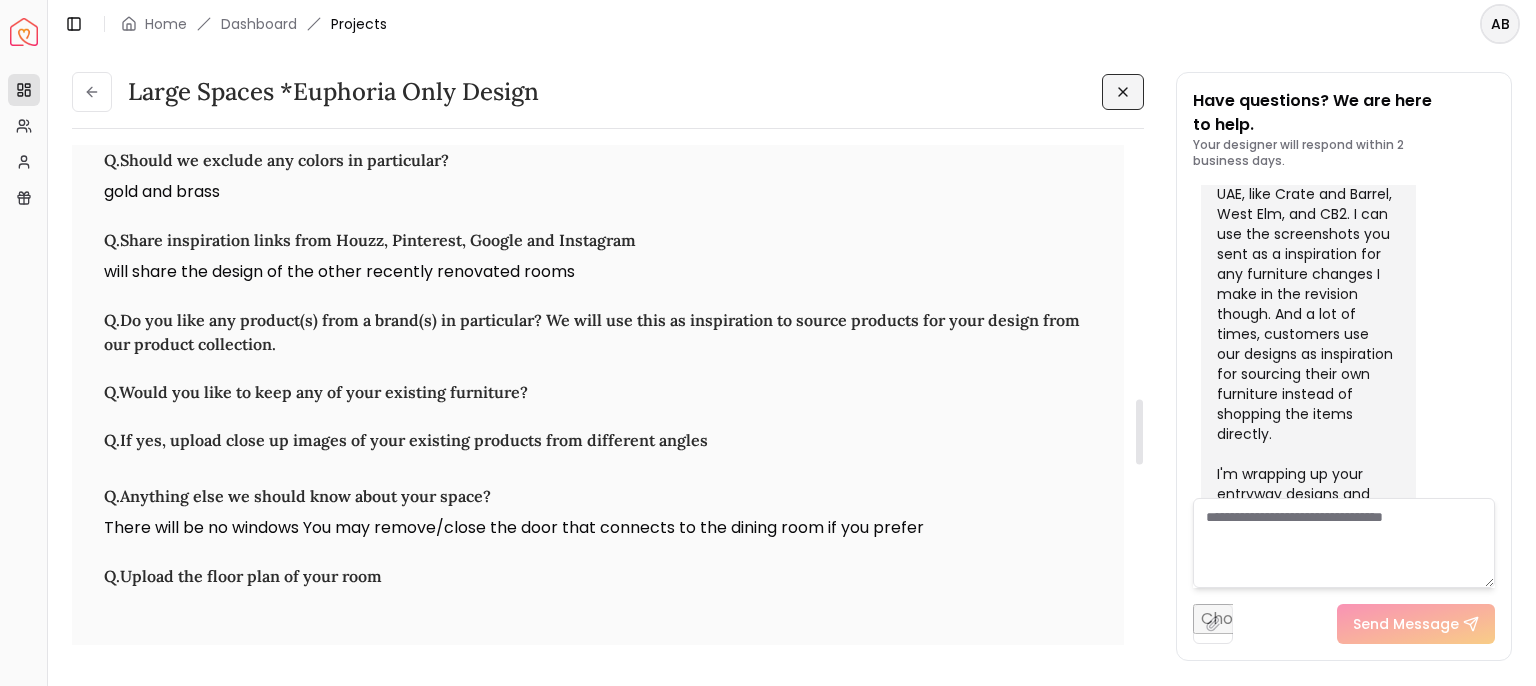 scroll, scrollTop: 2000, scrollLeft: 0, axis: vertical 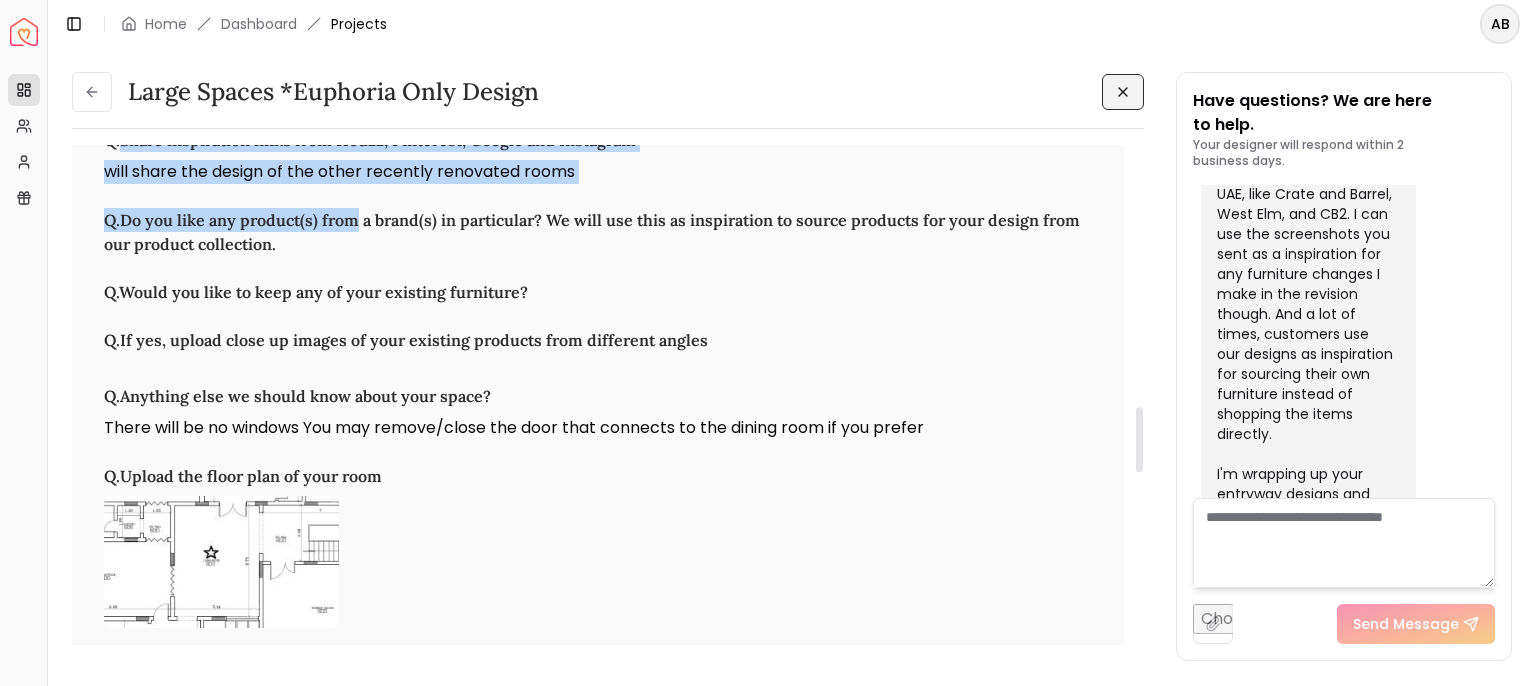 drag, startPoint x: 126, startPoint y: 182, endPoint x: 354, endPoint y: 246, distance: 236.81216 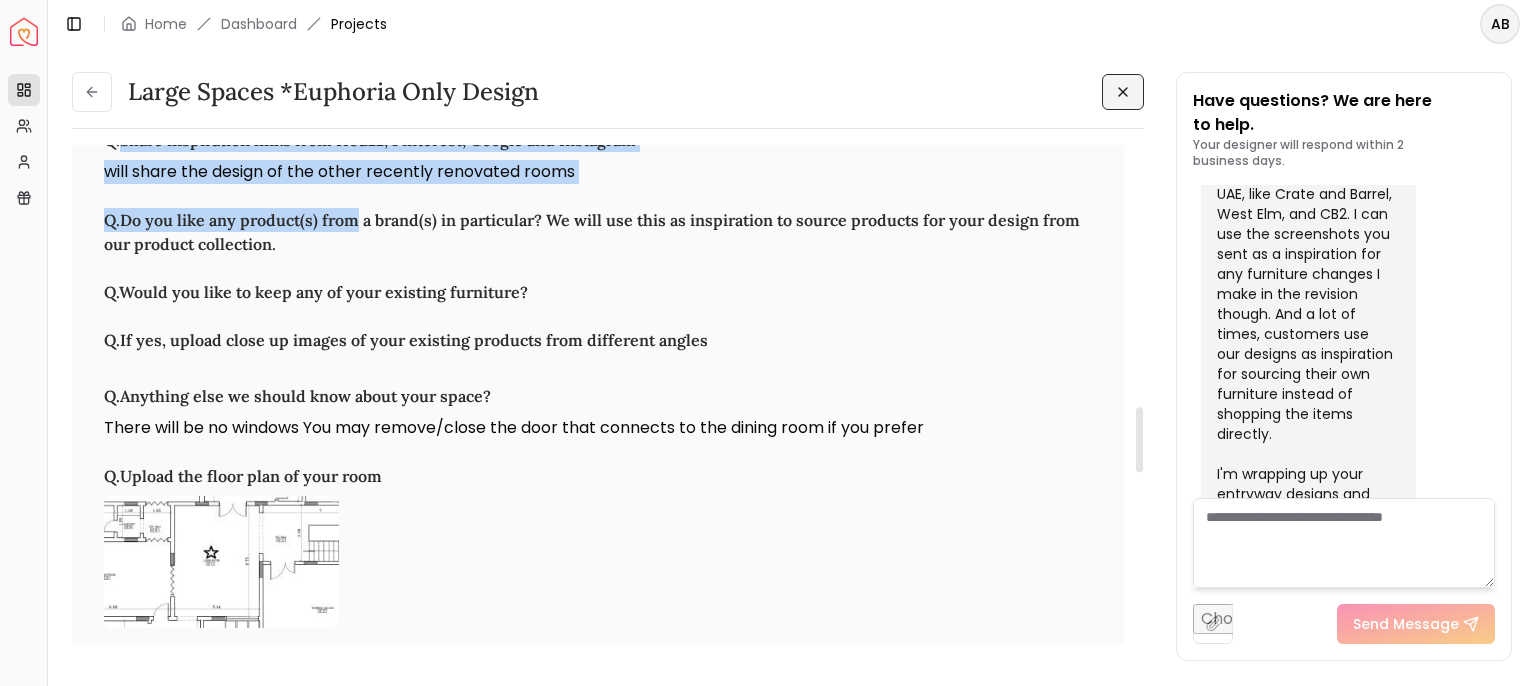 click on "Q.  Tell us! Who live(s) here? Adults :   3 Kids :   0 Pets :   0 Q.  If you have kid(s), can you share more details? We can be mindful of your design Q.  If you have pet(s), can you share more details? We can be mindful of your design Q.  Tell us about yourself We are a family of three (father "+65 yo", son "+35 yo" and daughter "+30yo") who have lived in this house for long. we have large extended family and friends. we tend to have guests staying over often. Q.  How will you use this space? The main usage of the space will be to host up to 8 guests seating and dining.
We are building an elevator (where the window is) so it will be also a hallway for us to go up.
It's the central room in the GF so it connects to other areas Q.  Share your phone number, and your designer may give you a quick call when needed. +436789070188331 (whatsapp) Q.  Which pieces are you looking for? Key Pieces Furnishing Decor Lighting Smaller pieces Q.  What are your top priorities for this space? Q.  Need help with paint colors? :" at bounding box center (598, -77) 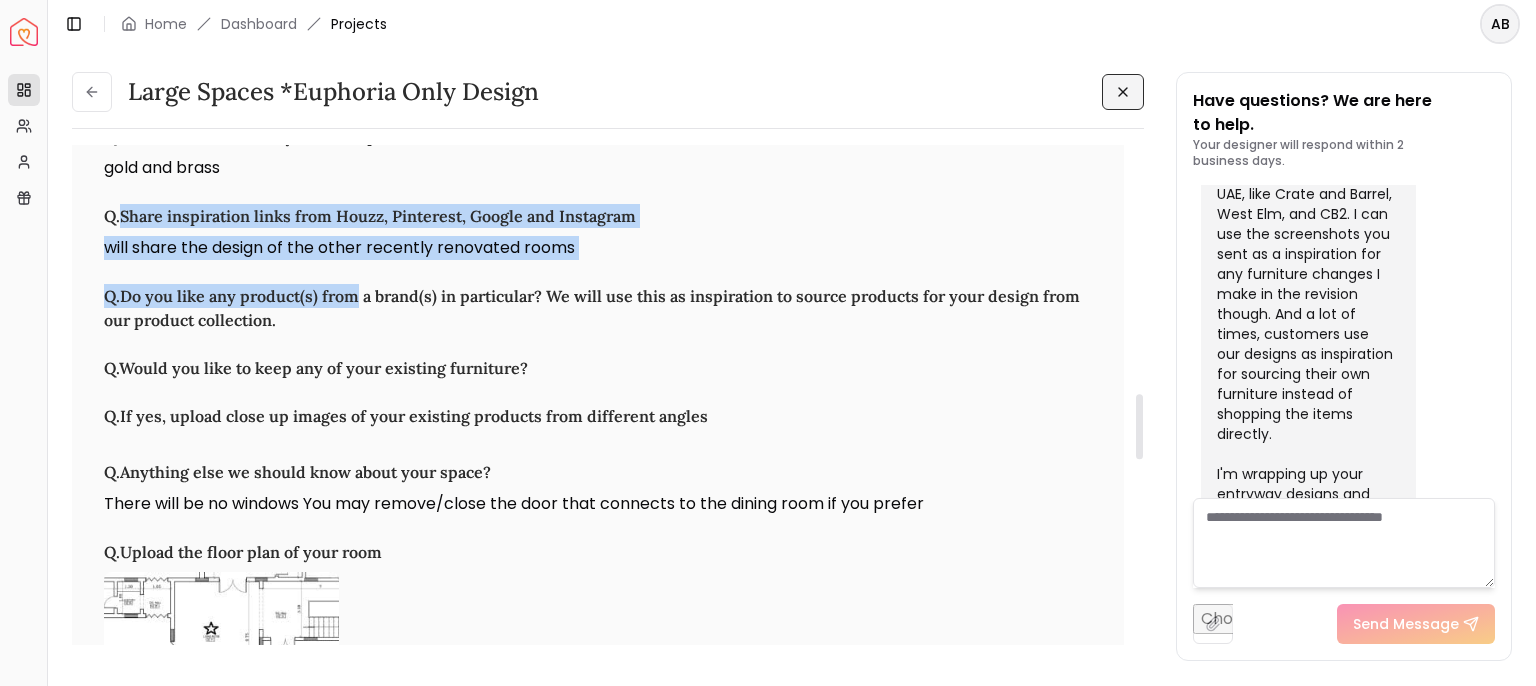 scroll, scrollTop: 1900, scrollLeft: 0, axis: vertical 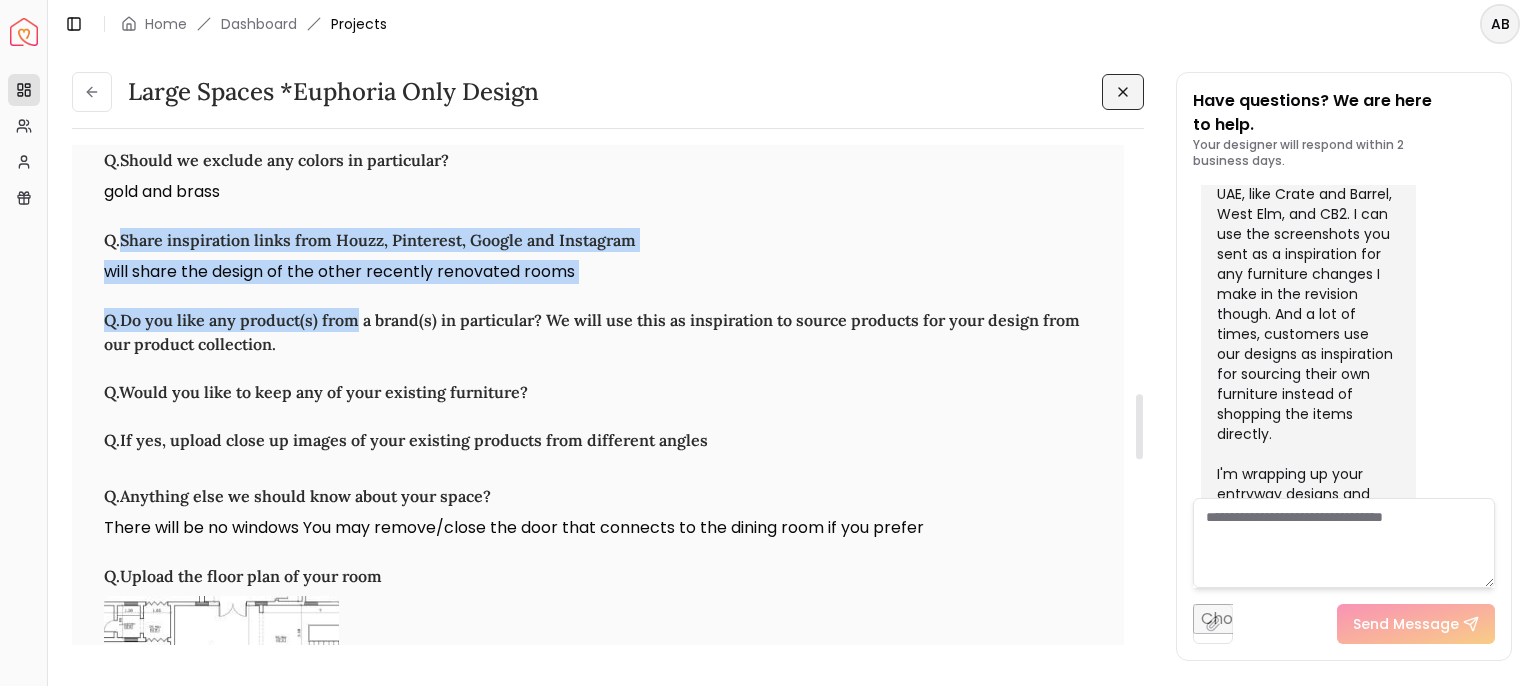 click on "Q.  Tell us! Who live(s) here? Adults :   3 Kids :   0 Pets :   0 Q.  If you have kid(s), can you share more details? We can be mindful of your design Q.  If you have pet(s), can you share more details? We can be mindful of your design Q.  Tell us about yourself We are a family of three (father "+65 yo", son "+35 yo" and daughter "+30yo") who have lived in this house for long. we have large extended family and friends. we tend to have guests staying over often. Q.  How will you use this space? The main usage of the space will be to host up to 8 guests seating and dining.
We are building an elevator (where the window is) so it will be also a hallway for us to go up.
It's the central room in the GF so it connects to other areas Q.  Share your phone number, and your designer may give you a quick call when needed. +436789070188331 (whatsapp) Q.  Which pieces are you looking for? Key Pieces Furnishing Decor Lighting Smaller pieces Q.  What are your top priorities for this space? Q.  Need help with paint colors? :" at bounding box center (598, 23) 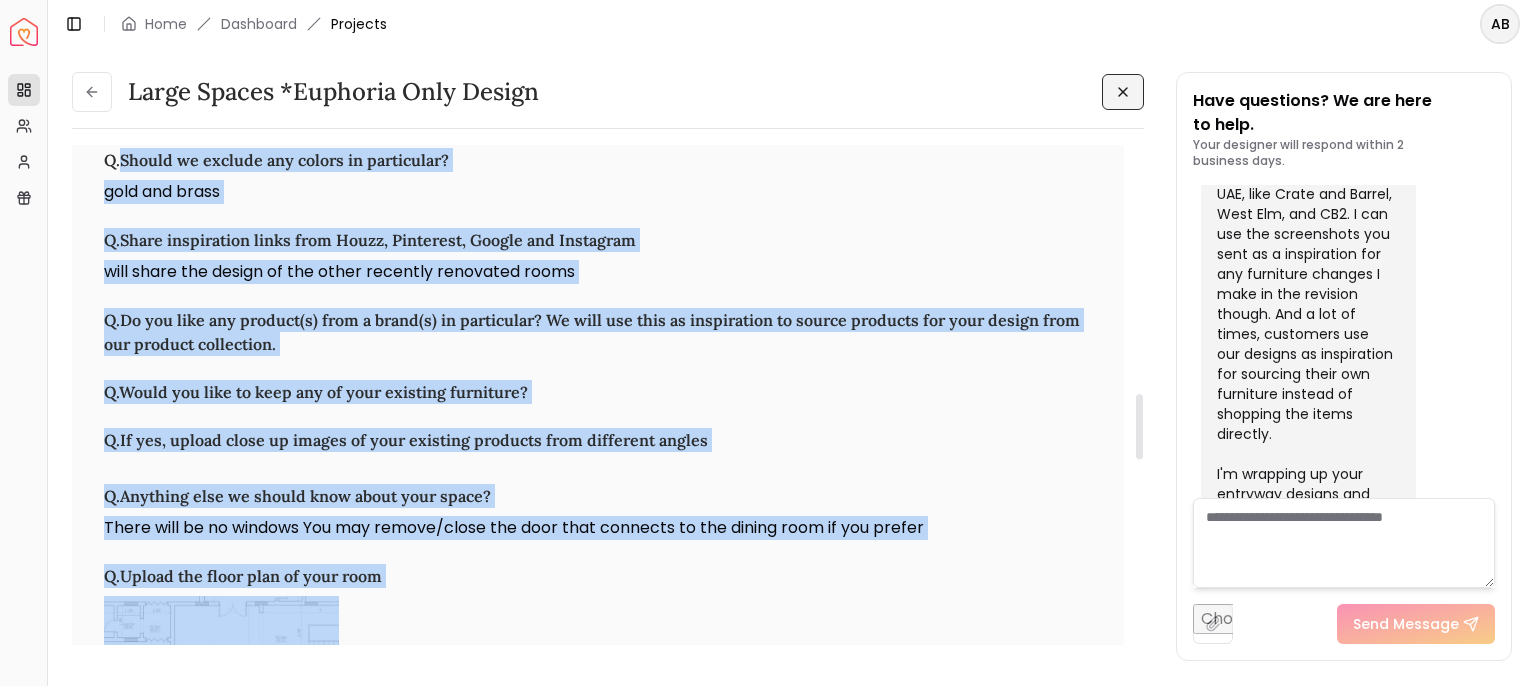 scroll, scrollTop: 2118, scrollLeft: 0, axis: vertical 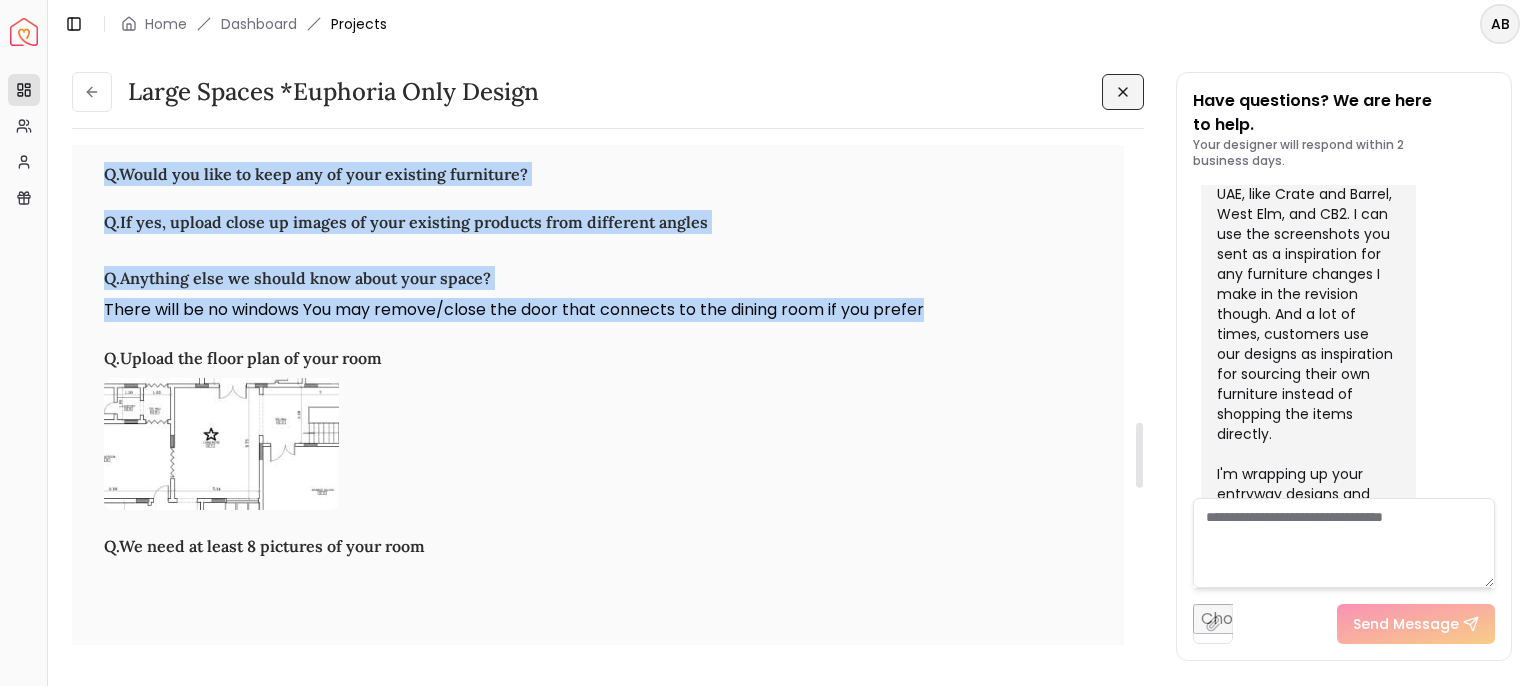 drag, startPoint x: 119, startPoint y: 200, endPoint x: 940, endPoint y: 354, distance: 835.3185 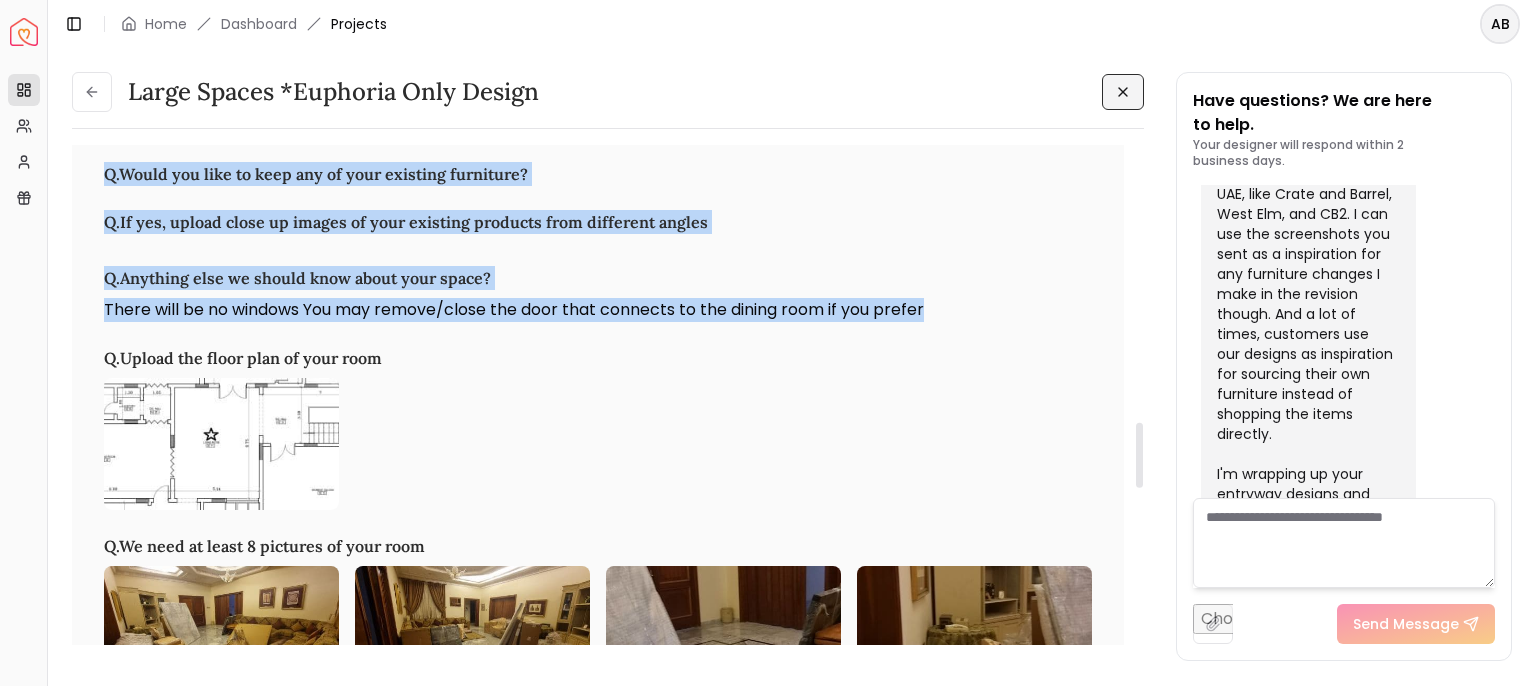 click on "Q.  Tell us! Who live(s) here? Adults :   3 Kids :   0 Pets :   0 Q.  If you have kid(s), can you share more details? We can be mindful of your design Q.  If you have pet(s), can you share more details? We can be mindful of your design Q.  Tell us about yourself We are a family of three (father "+65 yo", son "+35 yo" and daughter "+30yo") who have lived in this house for long. we have large extended family and friends. we tend to have guests staying over often. Q.  How will you use this space? The main usage of the space will be to host up to 8 guests seating and dining.
We are building an elevator (where the window is) so it will be also a hallway for us to go up.
It's the central room in the GF so it connects to other areas Q.  Share your phone number, and your designer may give you a quick call when needed. +436789070188331 (whatsapp) Q.  Which pieces are you looking for? Key Pieces Furnishing Decor Lighting Smaller pieces Q.  What are your top priorities for this space? Q.  Need help with paint colors? :" at bounding box center [598, -195] 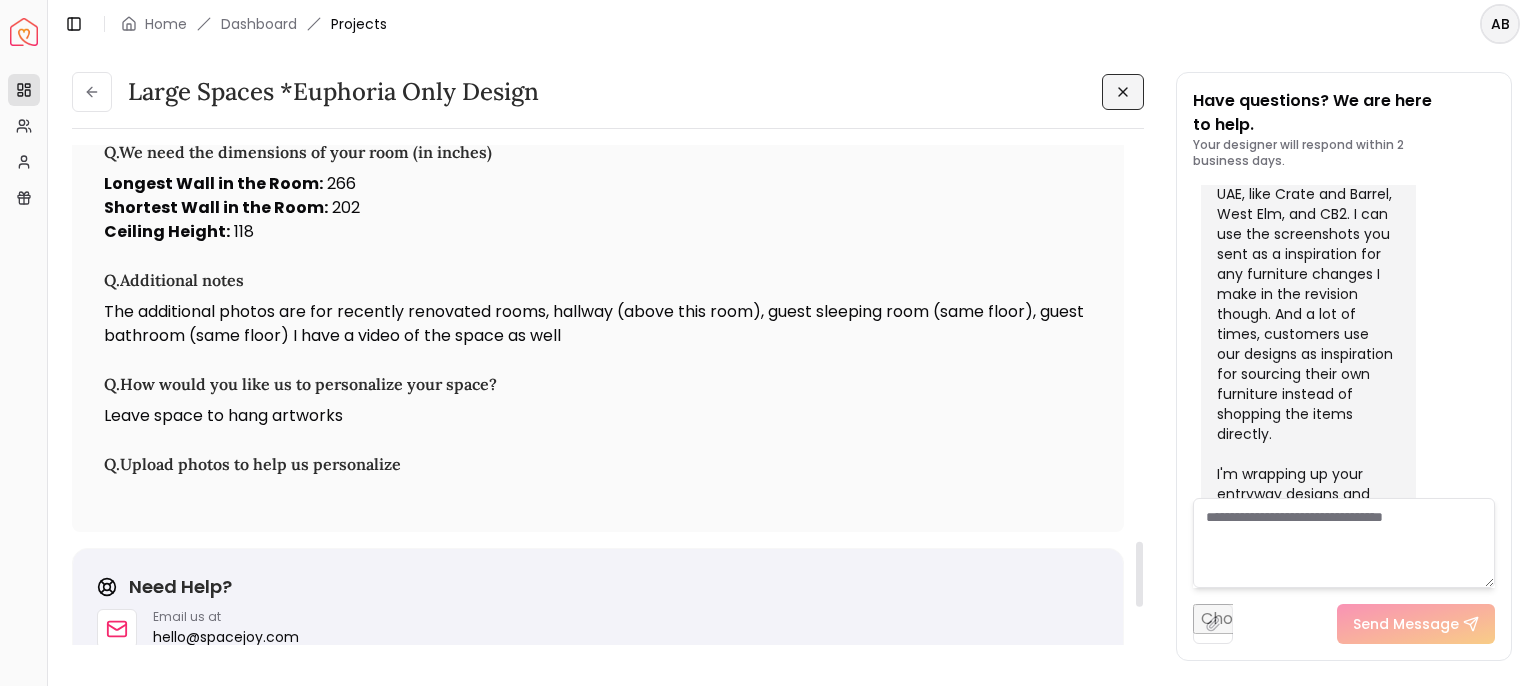 scroll, scrollTop: 3218, scrollLeft: 0, axis: vertical 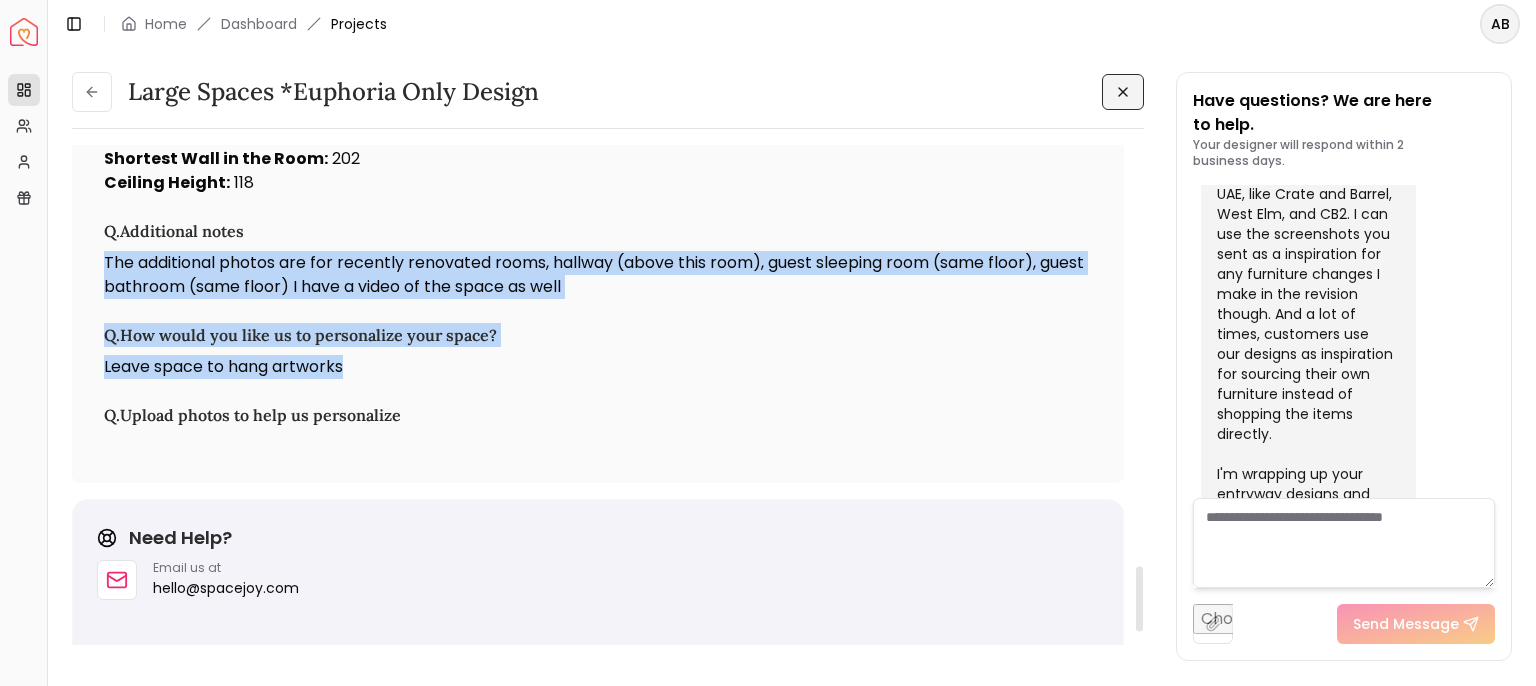 drag, startPoint x: 108, startPoint y: 299, endPoint x: 511, endPoint y: 352, distance: 406.47018 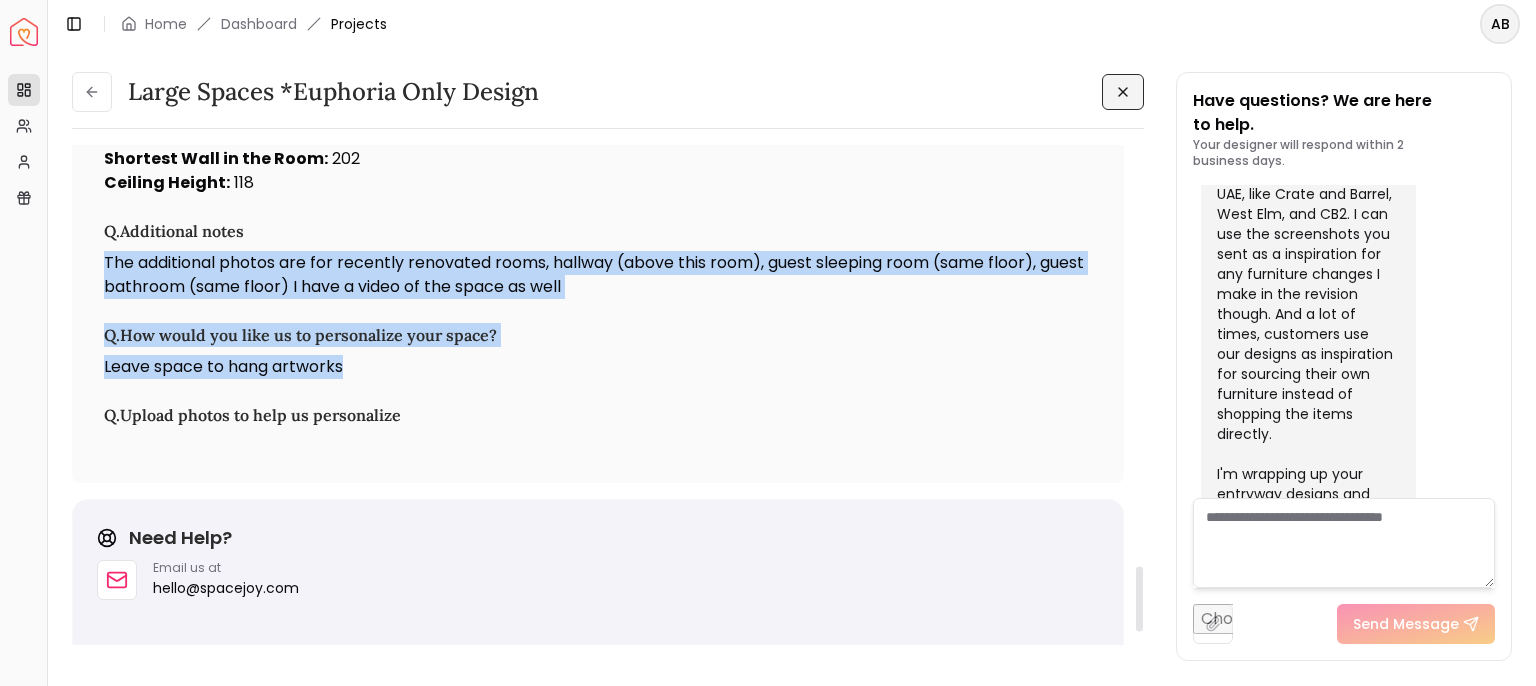 click on "Q.  Tell us! Who live(s) here? Adults :   3 Kids :   0 Pets :   0 Q.  If you have kid(s), can you share more details? We can be mindful of your design Q.  If you have pet(s), can you share more details? We can be mindful of your design Q.  Tell us about yourself We are a family of three (father "+65 yo", son "+35 yo" and daughter "+30yo") who have lived in this house for long. we have large extended family and friends. we tend to have guests staying over often. Q.  How will you use this space? The main usage of the space will be to host up to 8 guests seating and dining.
We are building an elevator (where the window is) so it will be also a hallway for us to go up.
It's the central room in the GF so it connects to other areas Q.  Share your phone number, and your designer may give you a quick call when needed. +436789070188331 (whatsapp) Q.  Which pieces are you looking for? Key Pieces Furnishing Decor Lighting Smaller pieces Q.  What are your top priorities for this space? Q.  Need help with paint colors? :" at bounding box center (598, -1295) 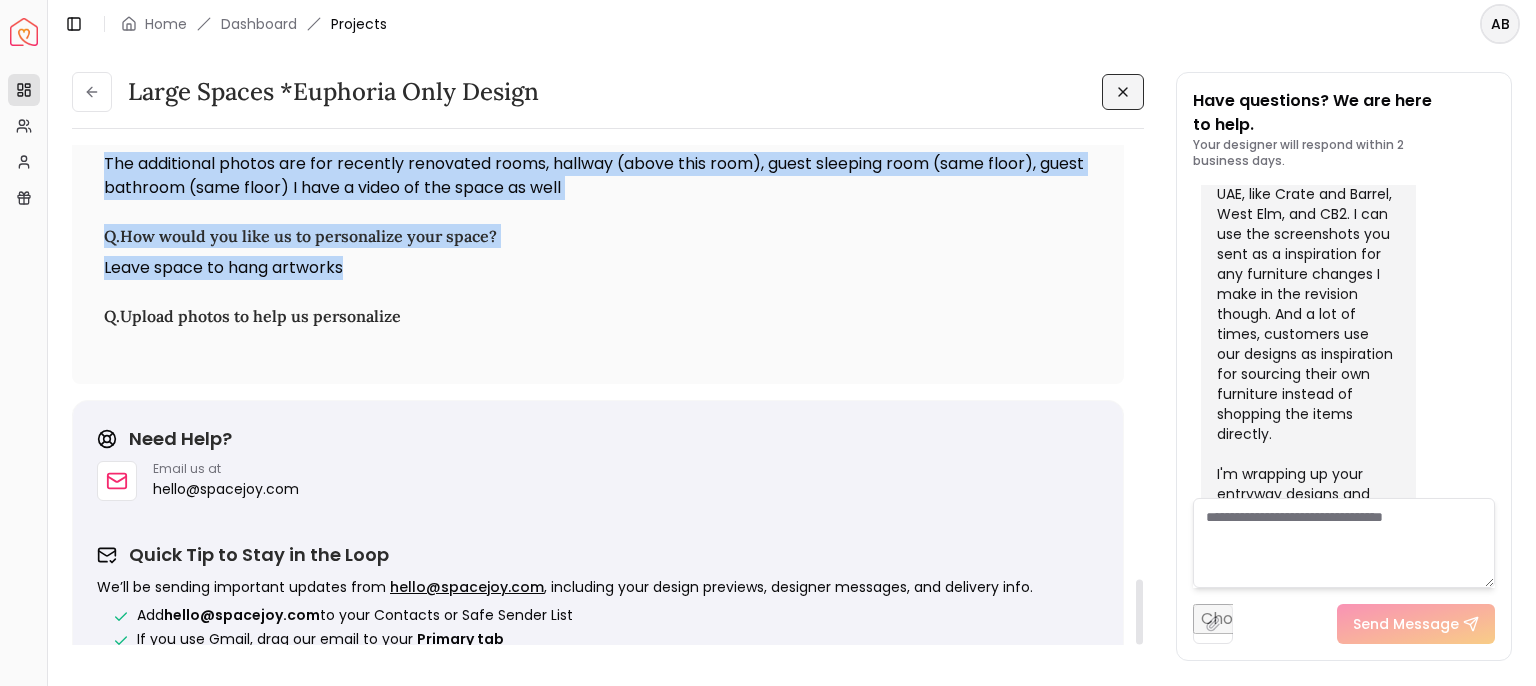 scroll, scrollTop: 3318, scrollLeft: 0, axis: vertical 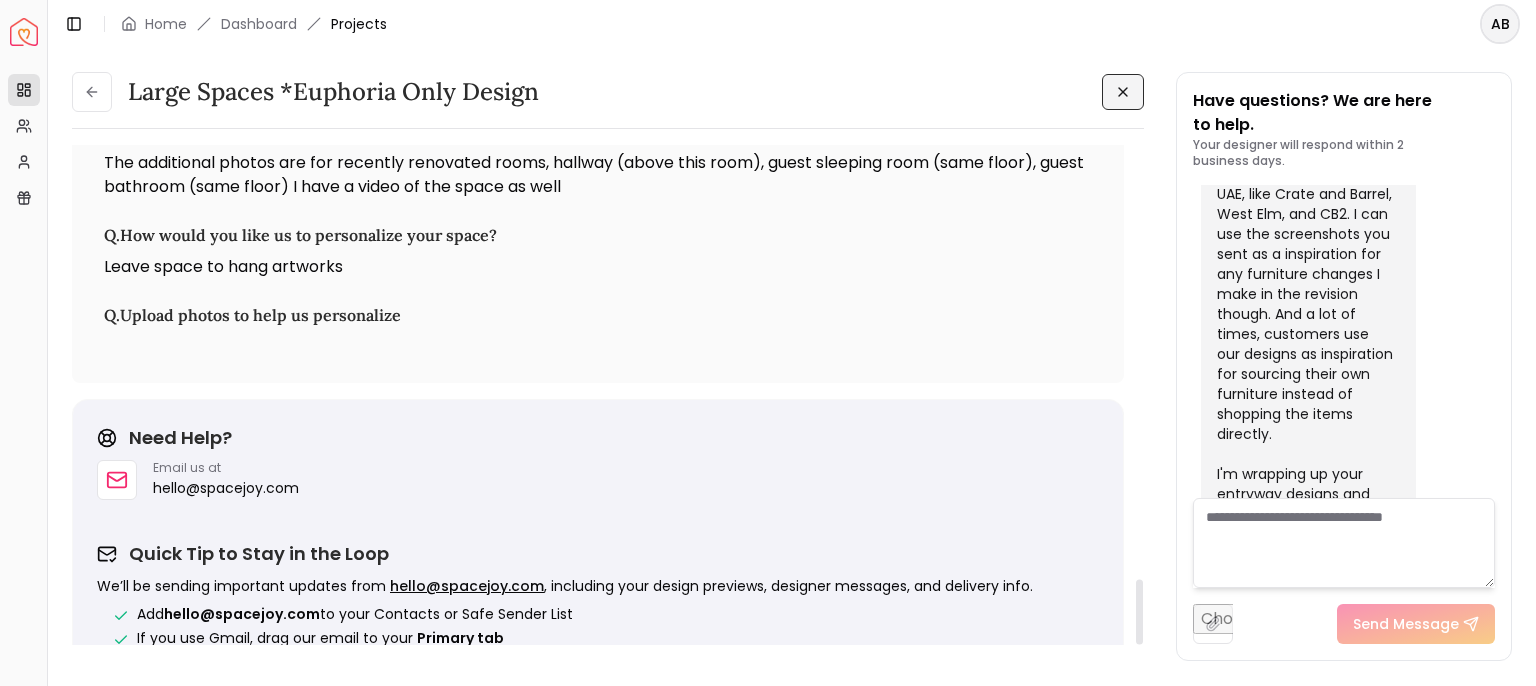 click on "Q.  Upload photos to help us personalize" at bounding box center [598, 315] 